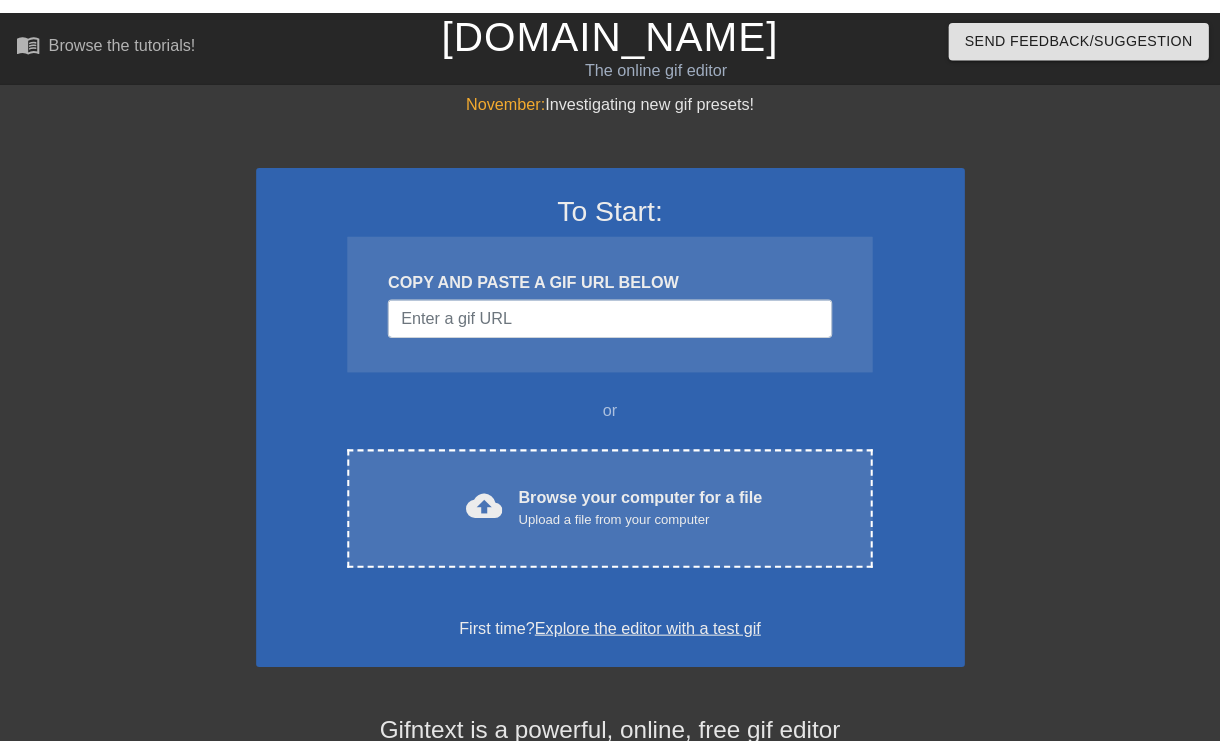 scroll, scrollTop: 0, scrollLeft: 0, axis: both 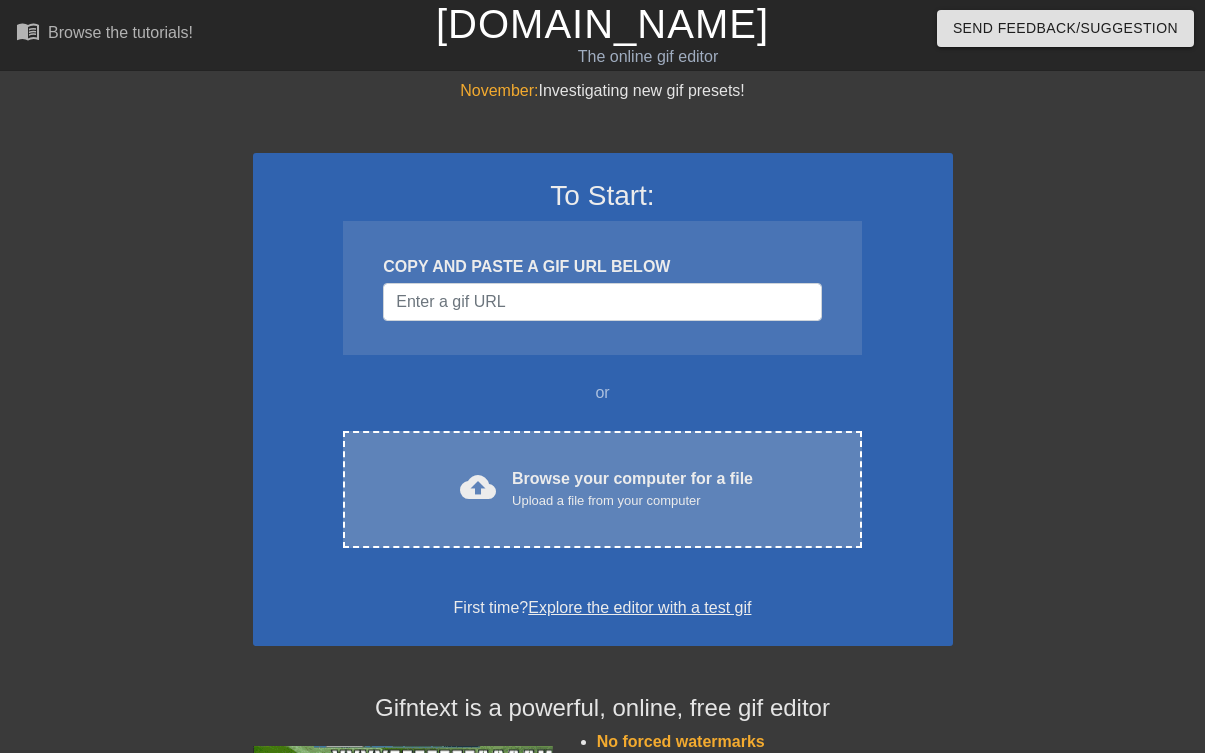 click on "cloud_upload Browse your computer for a file Upload a file from your computer Choose files" at bounding box center [602, 489] 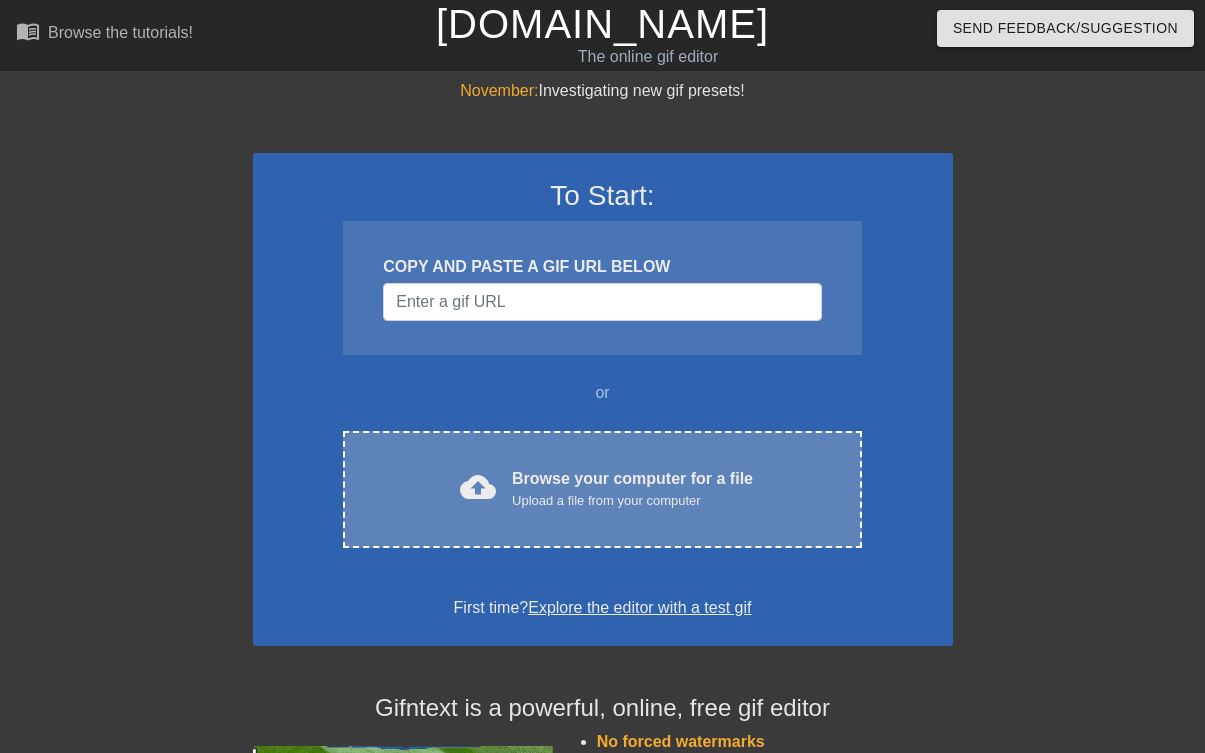 click on "Browse your computer for a file Upload a file from your computer" at bounding box center (632, 489) 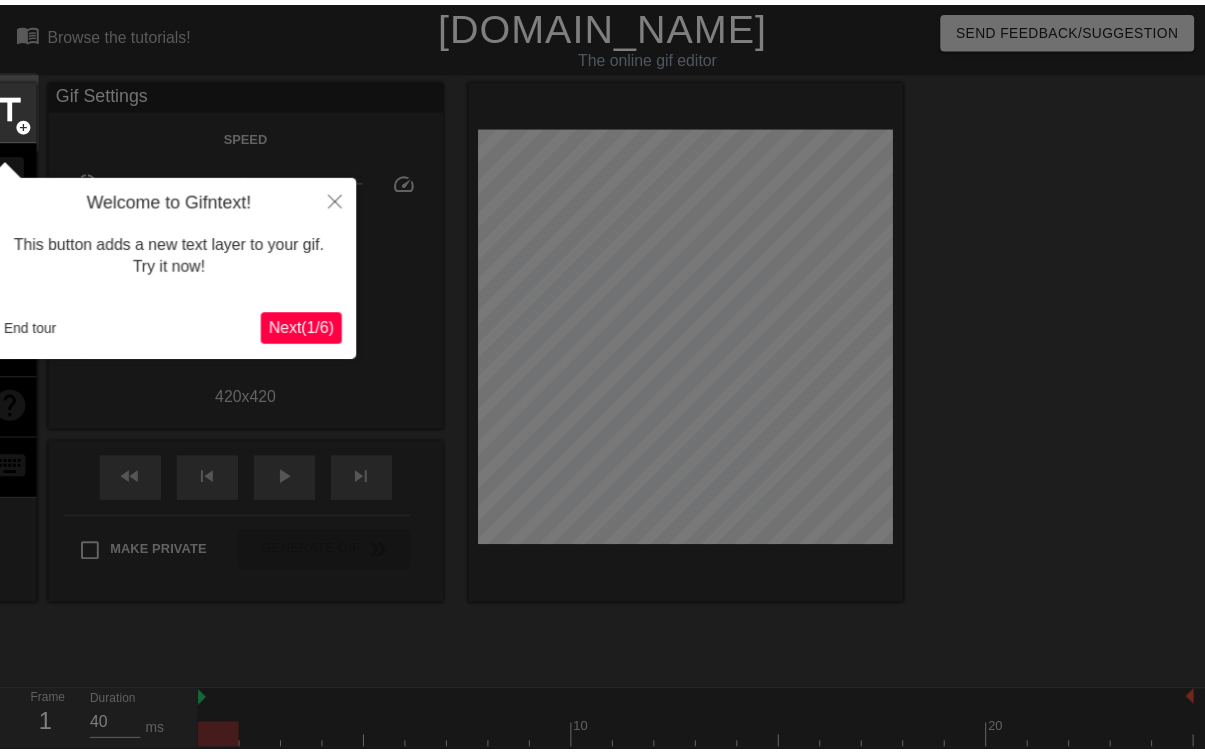 scroll, scrollTop: 49, scrollLeft: 0, axis: vertical 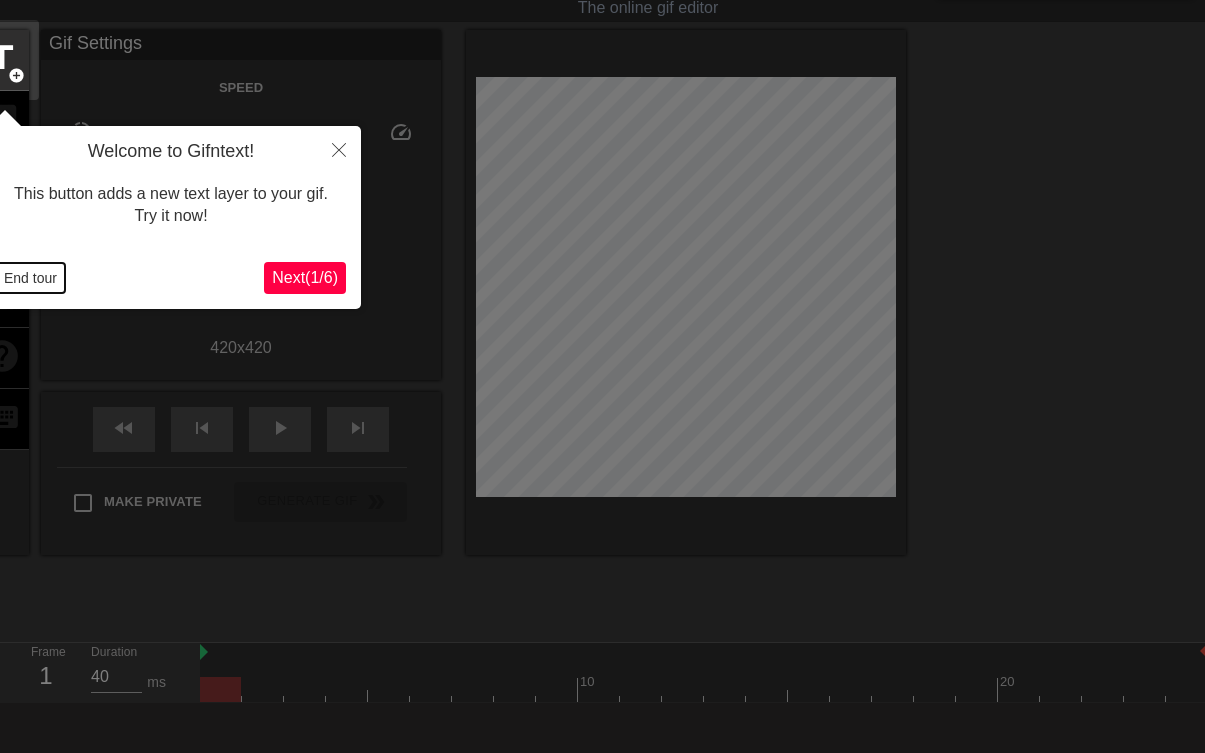 click on "End tour" at bounding box center [30, 278] 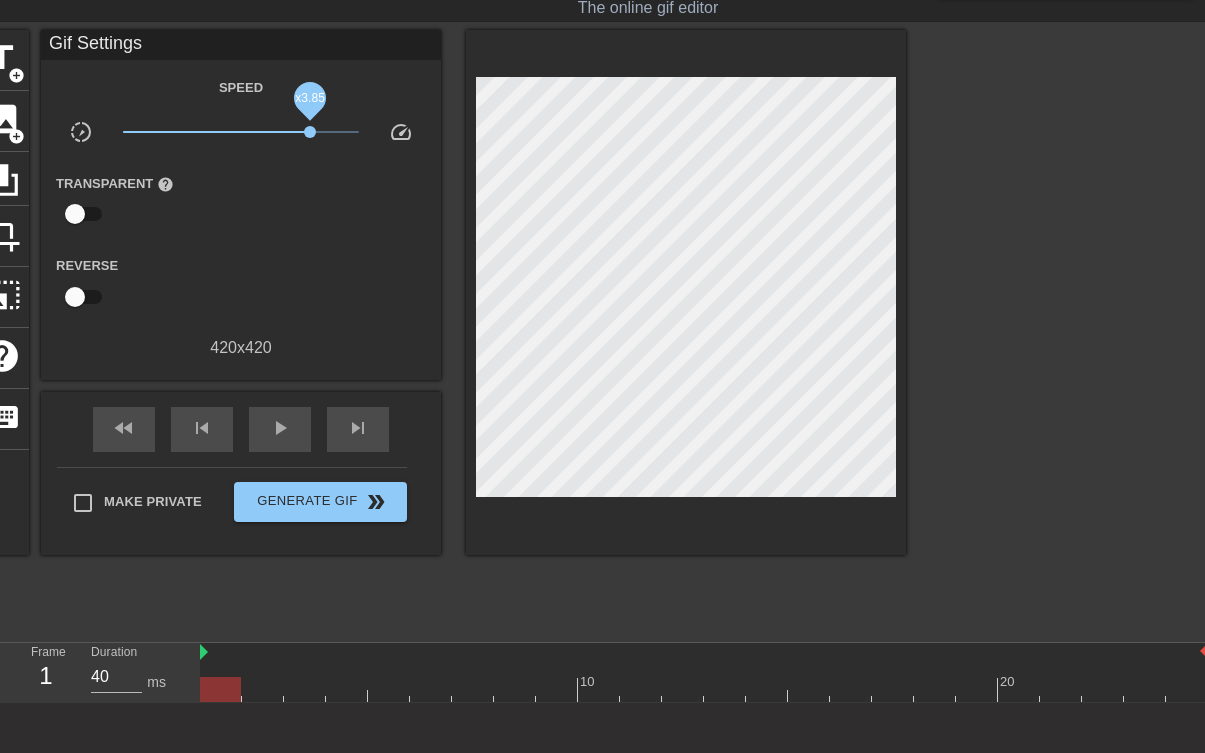 drag, startPoint x: 295, startPoint y: 132, endPoint x: 310, endPoint y: 133, distance: 15.033297 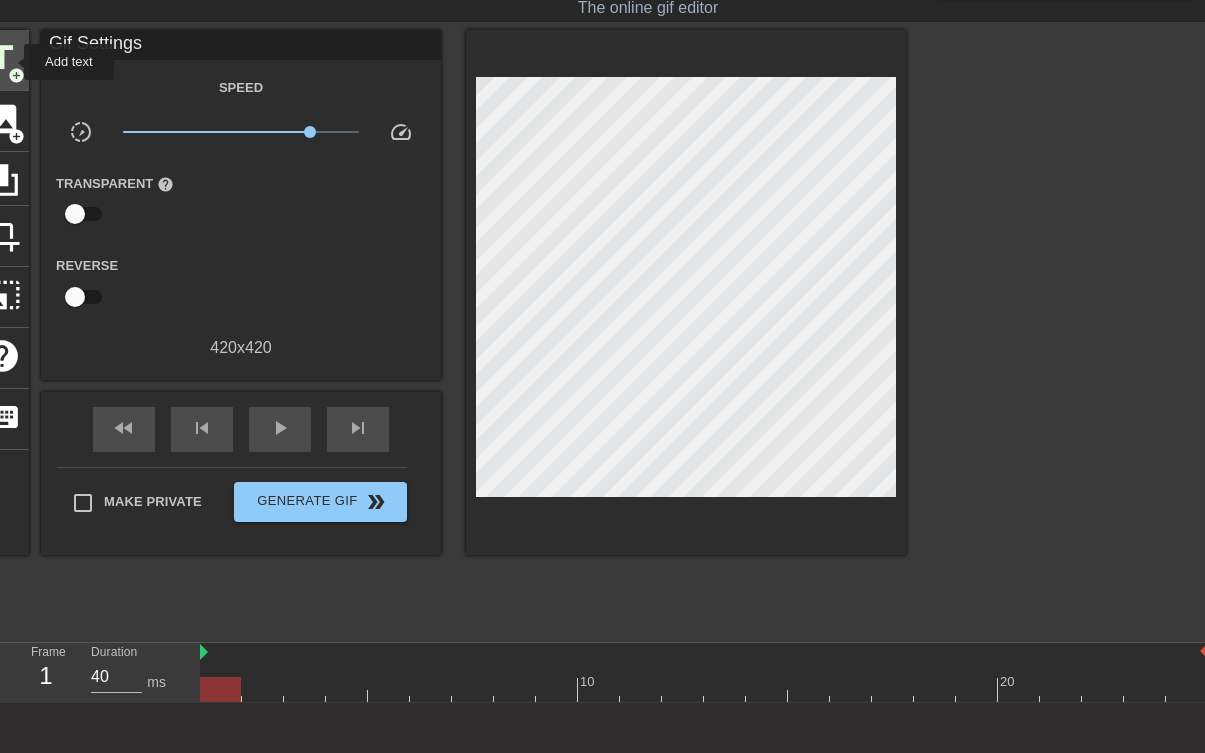 click on "title" at bounding box center (2, 58) 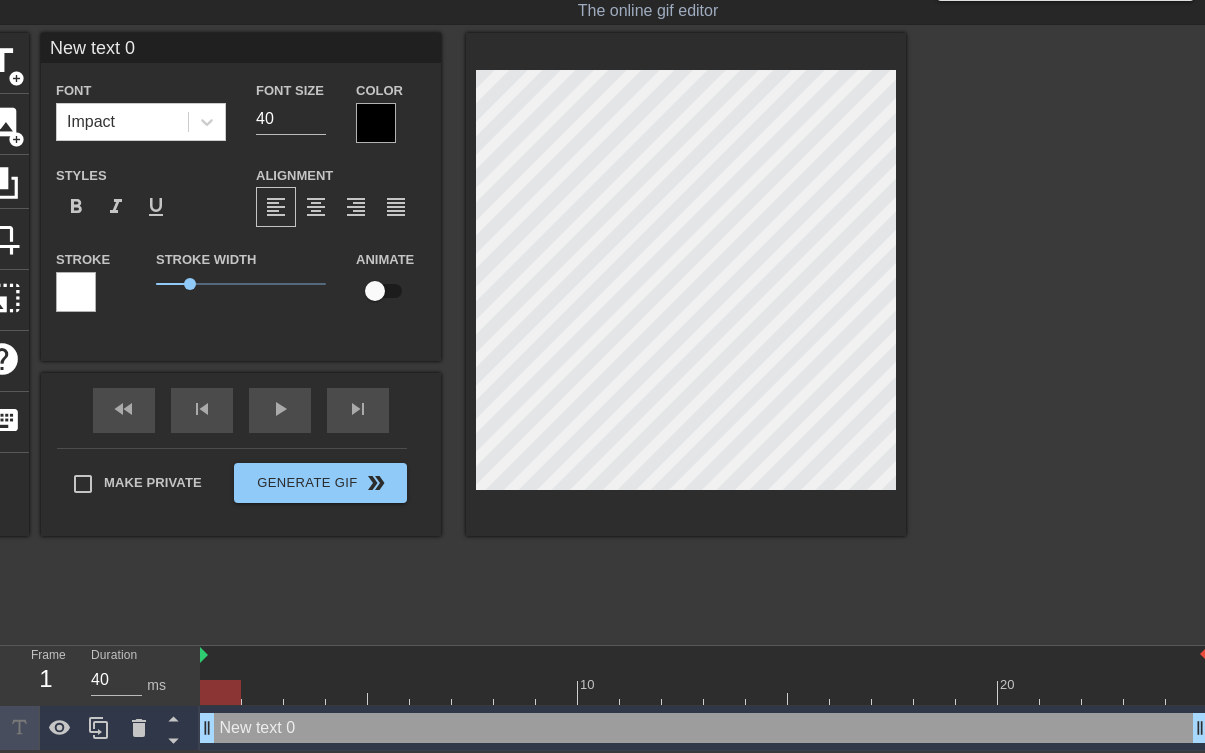 scroll, scrollTop: 48, scrollLeft: 0, axis: vertical 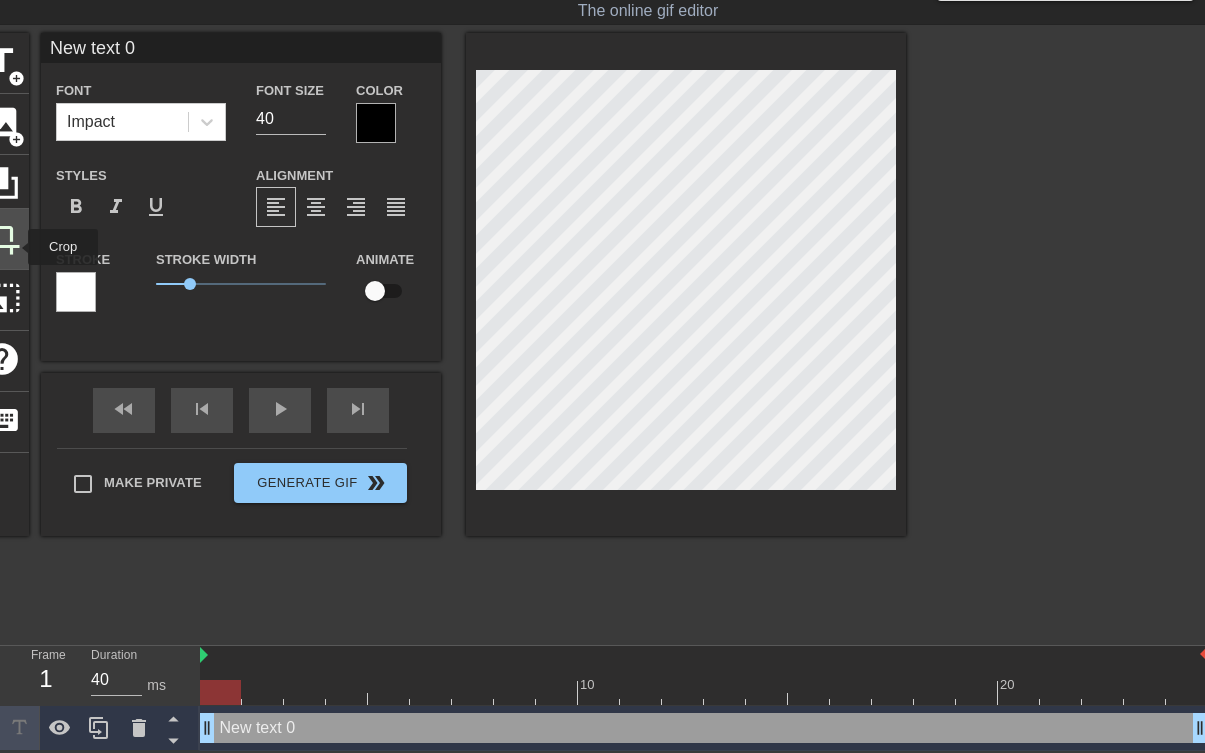 click on "crop" at bounding box center (2, 237) 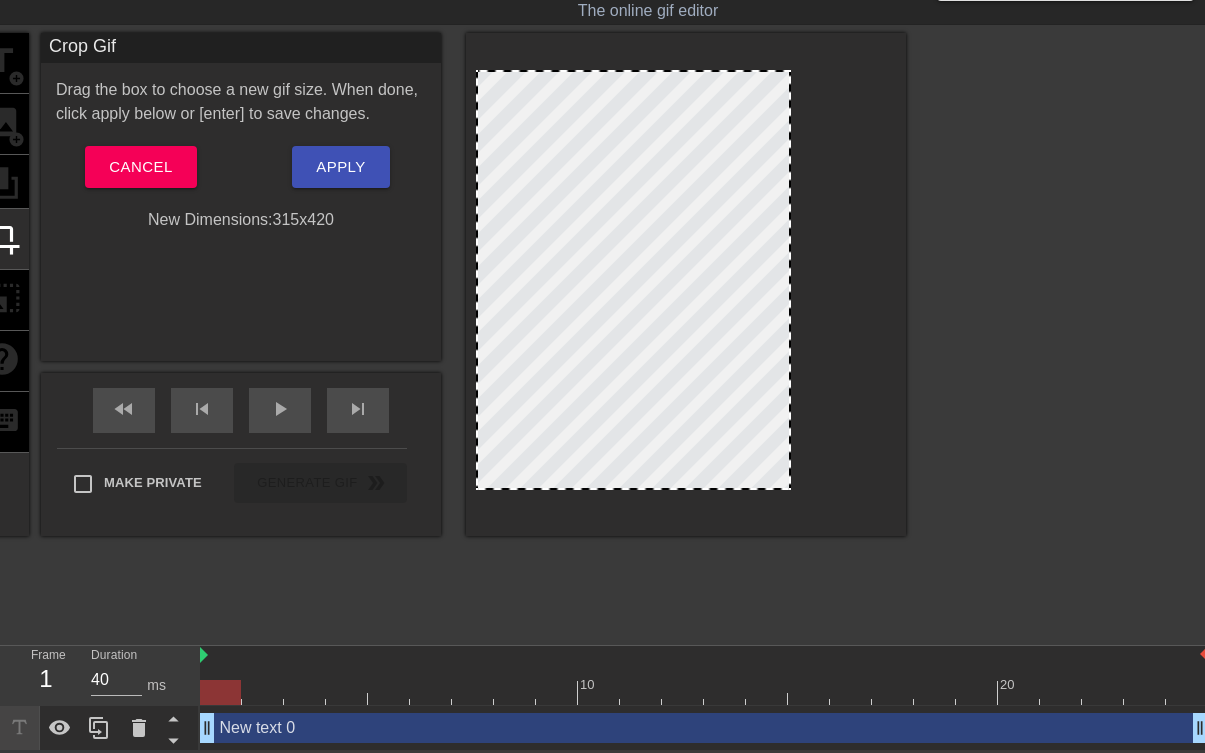 drag, startPoint x: 892, startPoint y: 286, endPoint x: 787, endPoint y: 303, distance: 106.36729 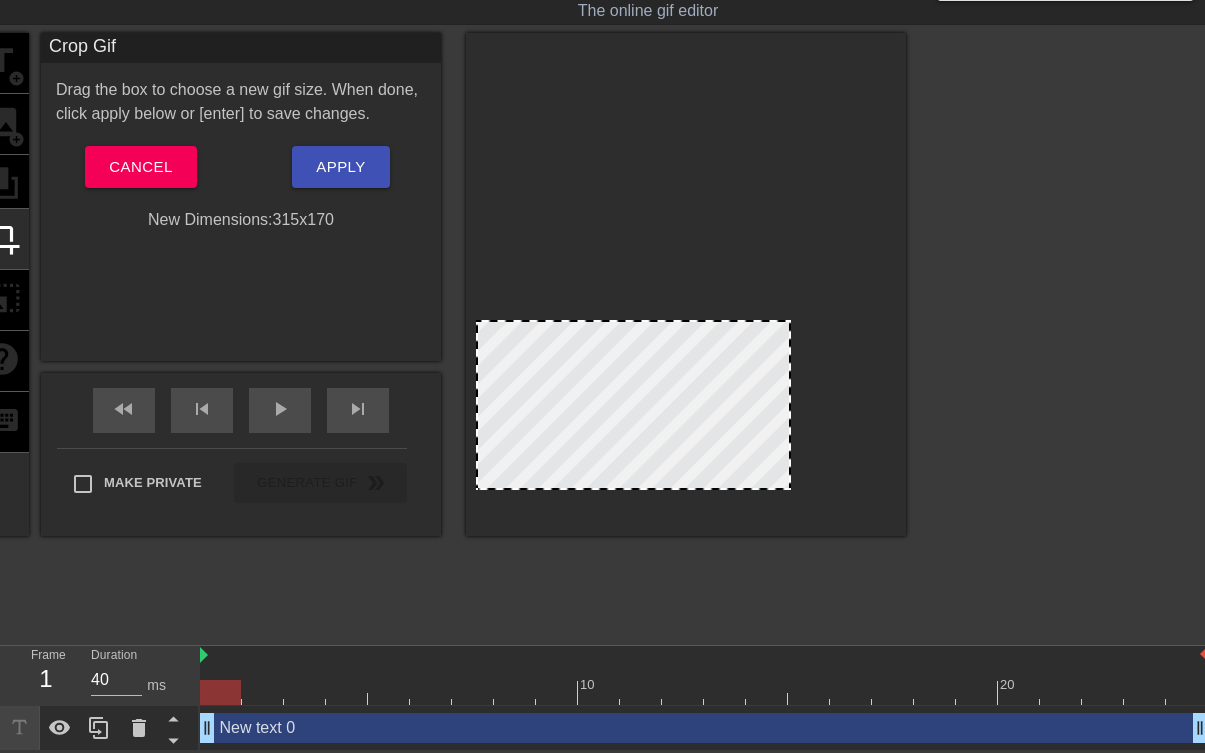 drag, startPoint x: 634, startPoint y: 72, endPoint x: 642, endPoint y: 322, distance: 250.12796 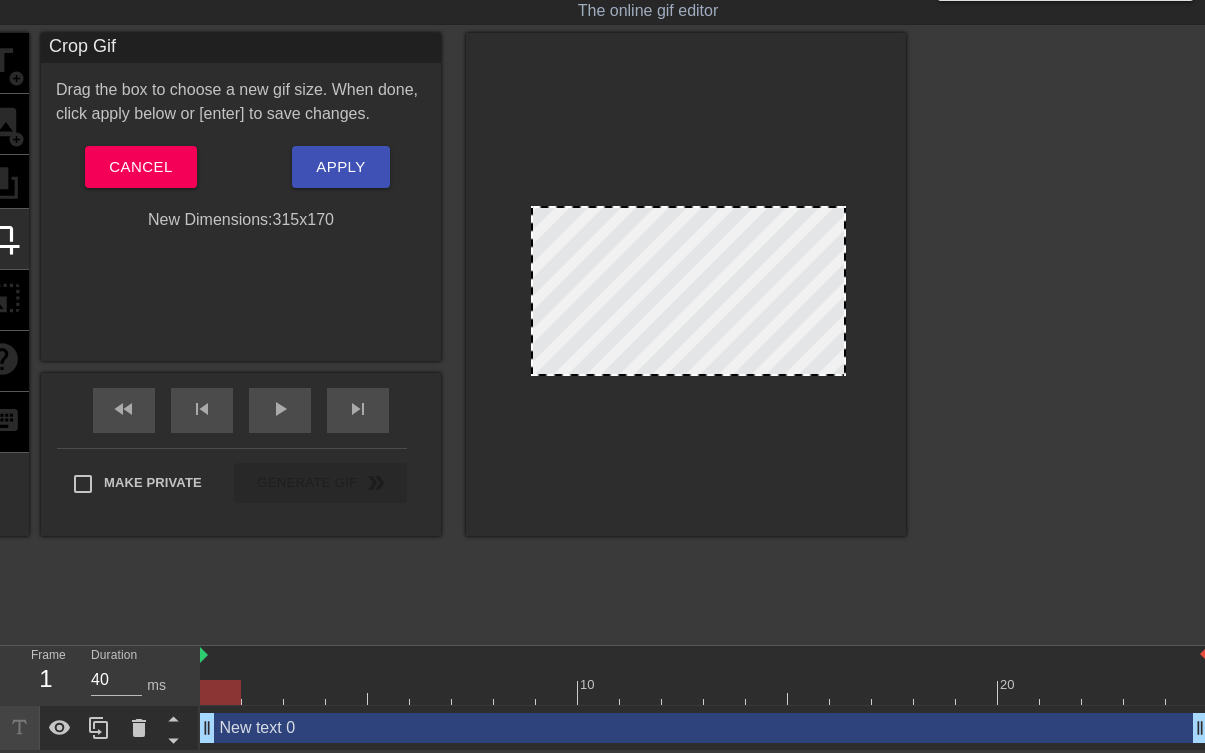 drag, startPoint x: 636, startPoint y: 420, endPoint x: 691, endPoint y: 306, distance: 126.57409 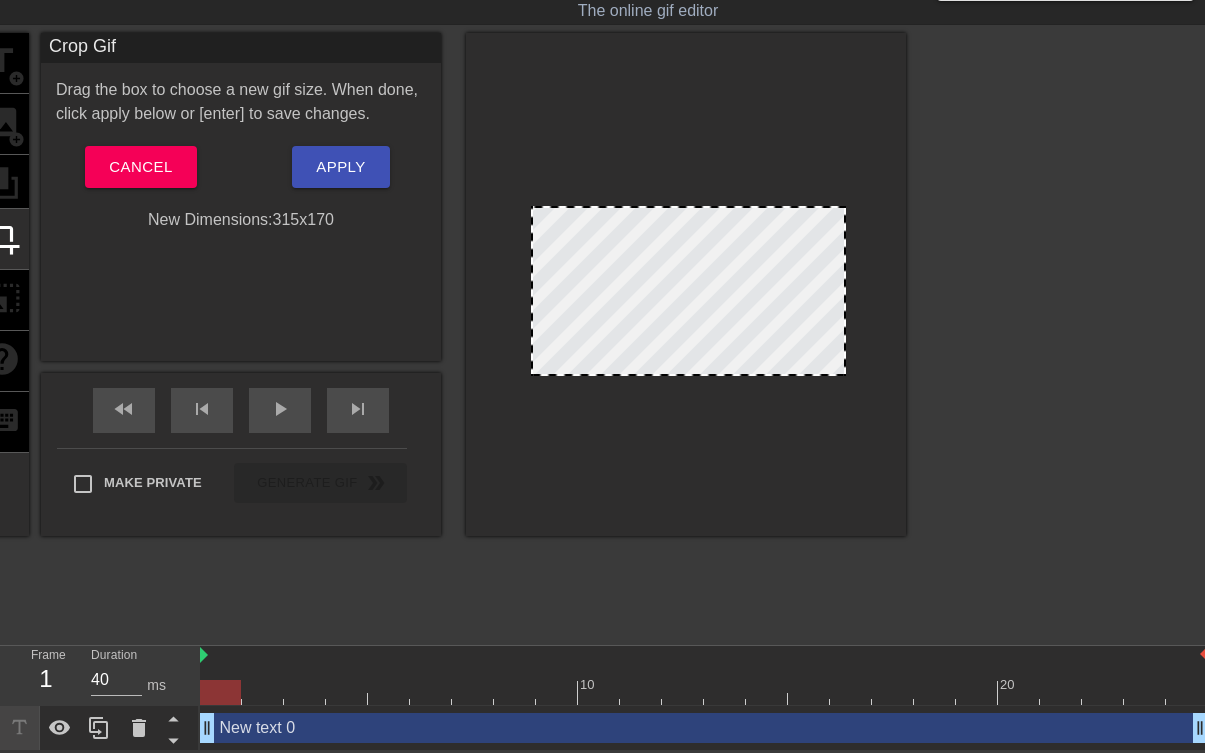 click at bounding box center (688, 291) 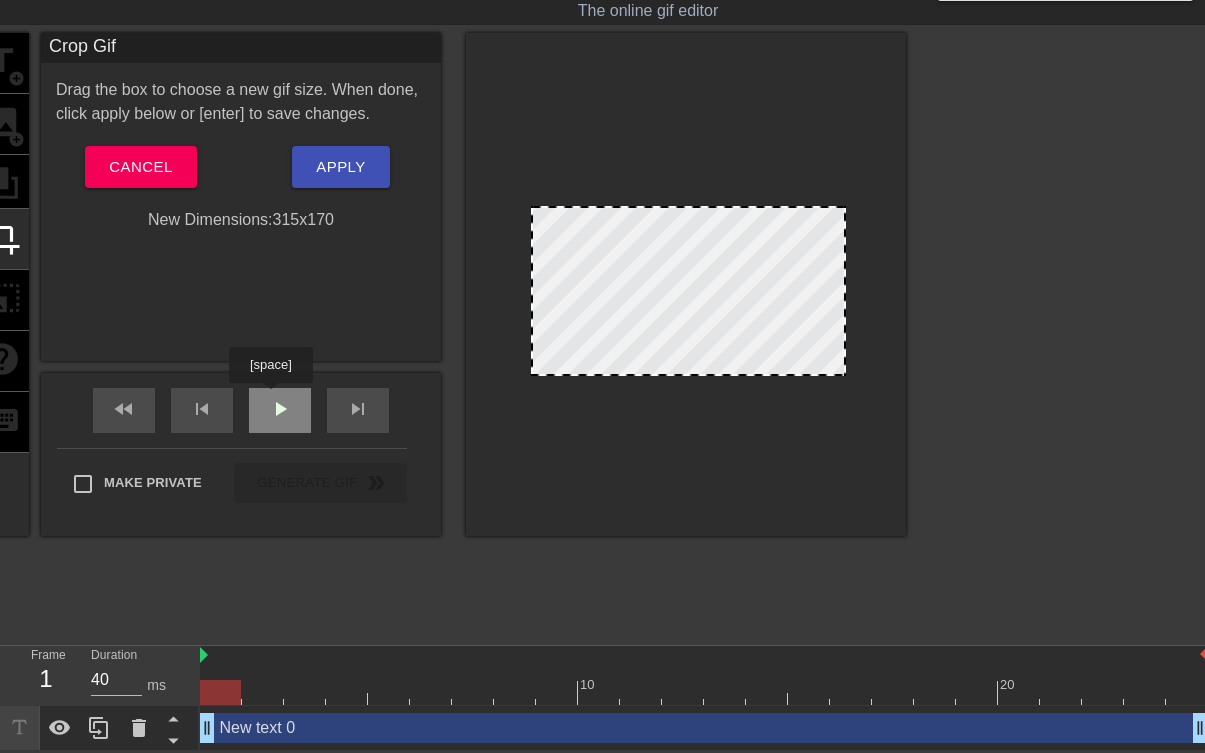 click on "play_arrow" at bounding box center [280, 409] 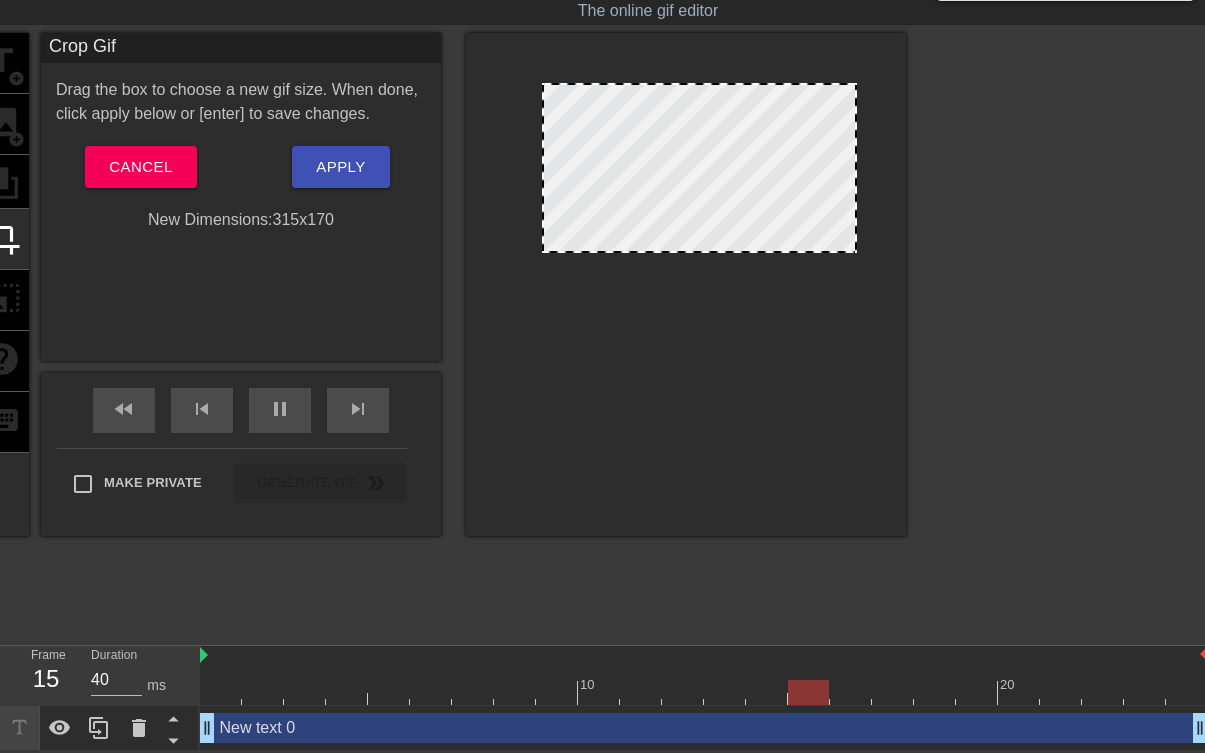 drag, startPoint x: 731, startPoint y: 351, endPoint x: 742, endPoint y: 228, distance: 123.49089 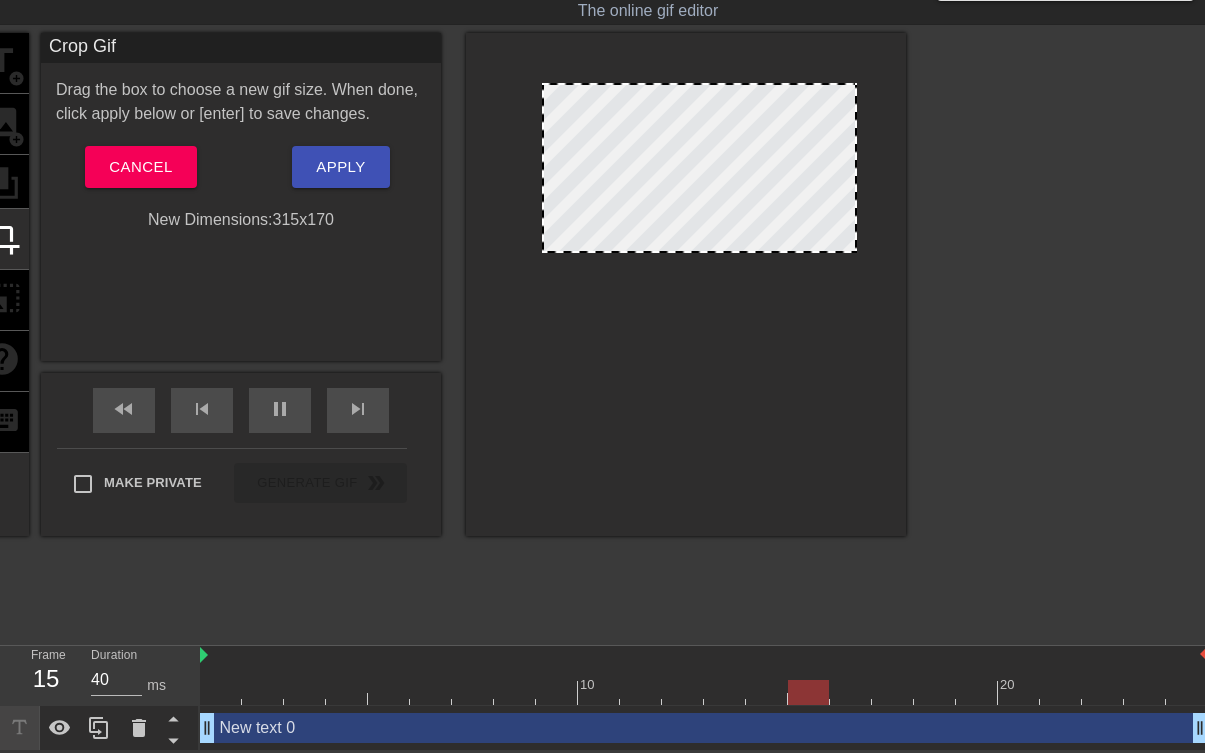 click at bounding box center [699, 168] 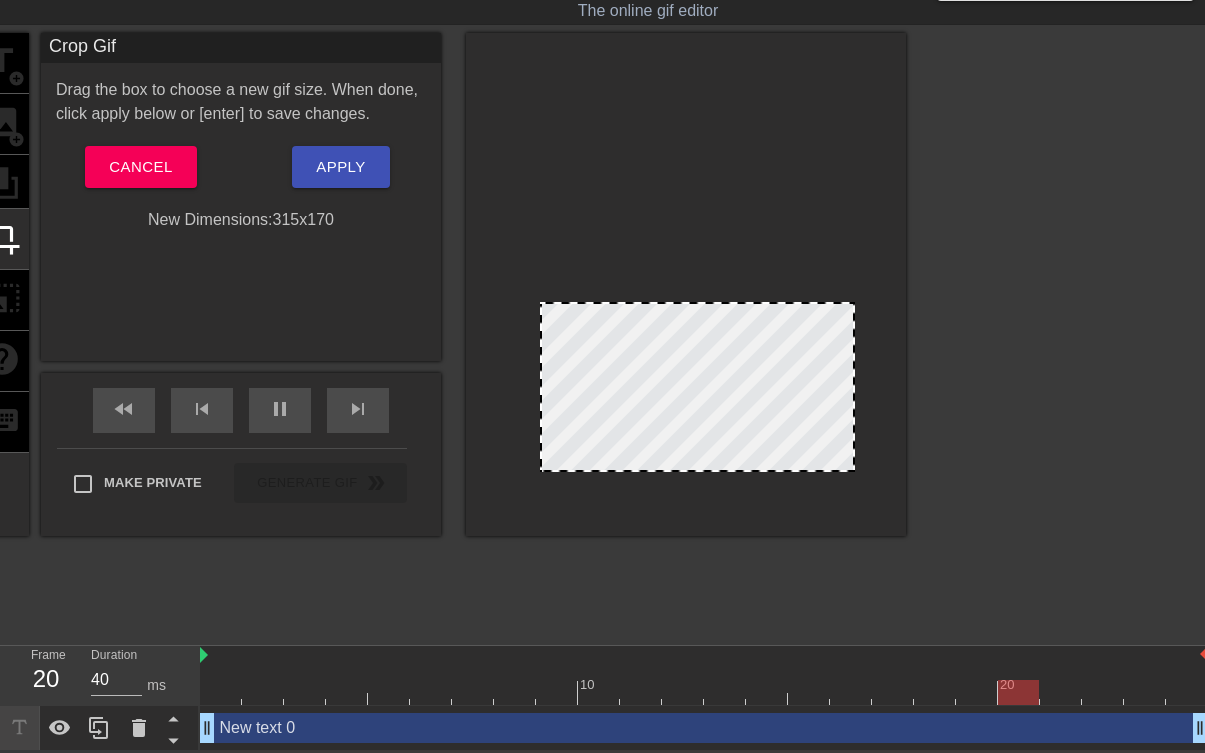 drag, startPoint x: 692, startPoint y: 158, endPoint x: 690, endPoint y: 377, distance: 219.00912 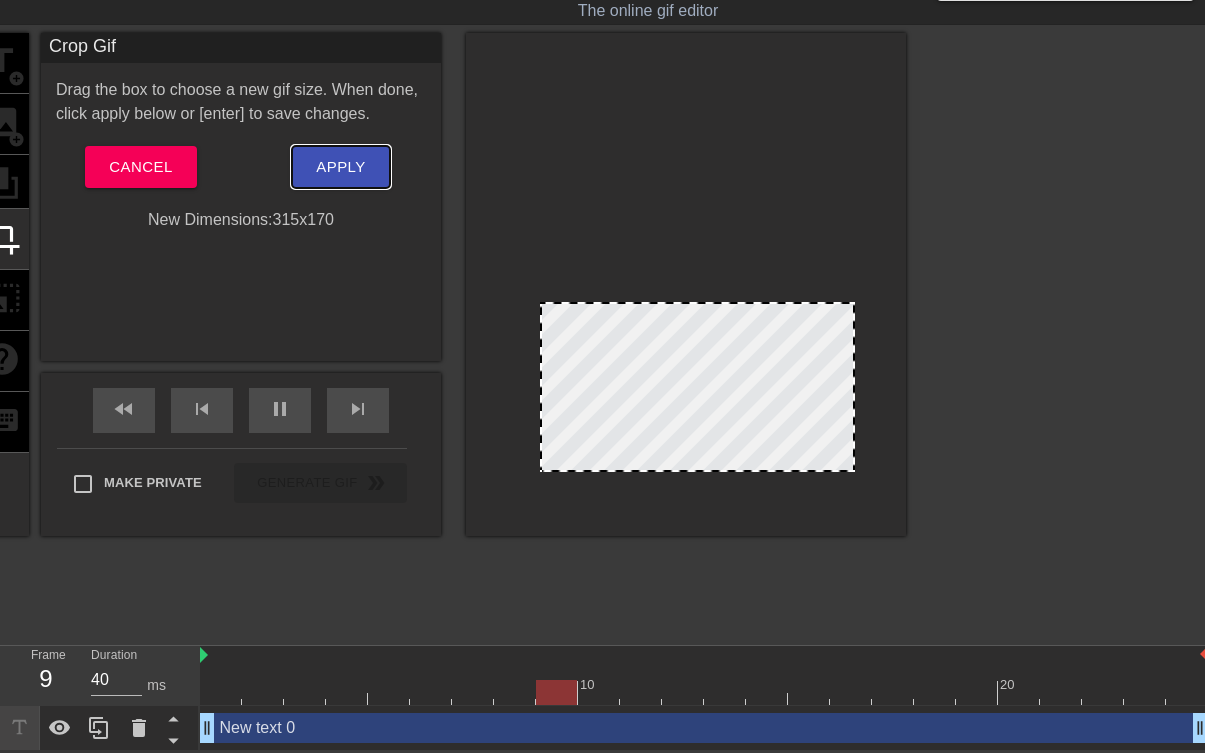 click on "Apply" at bounding box center (340, 167) 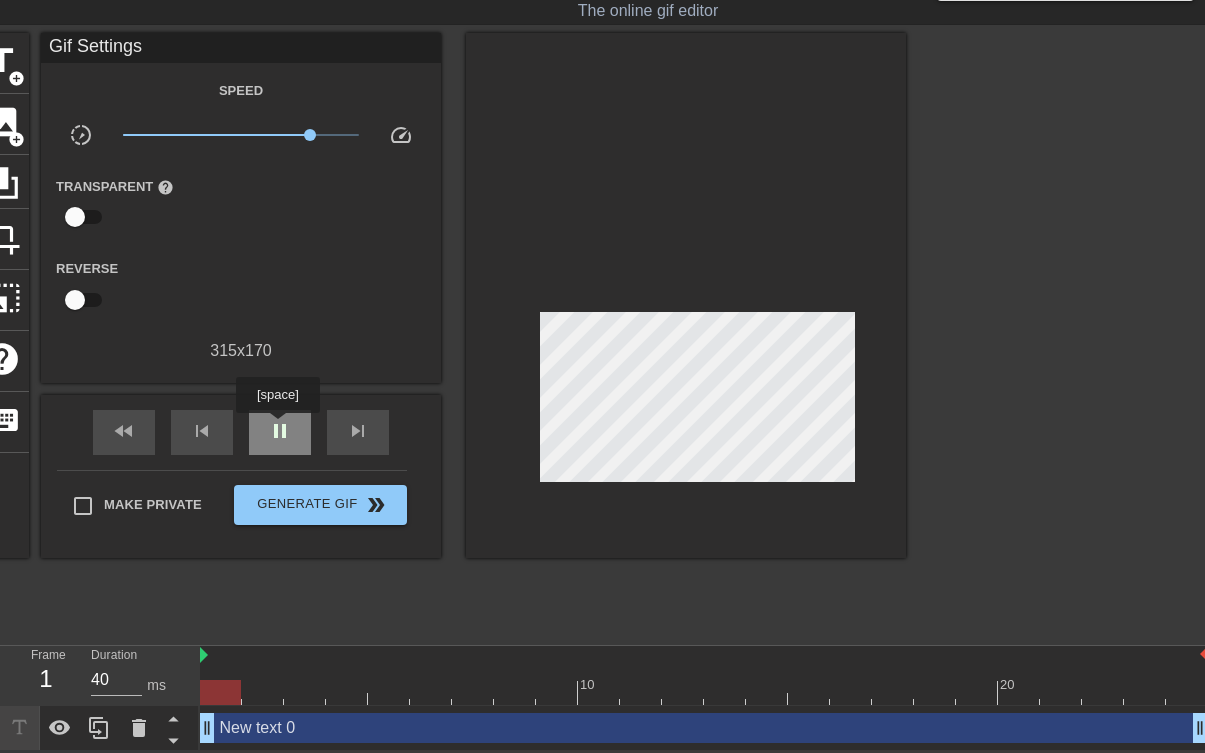 click on "pause" at bounding box center [280, 431] 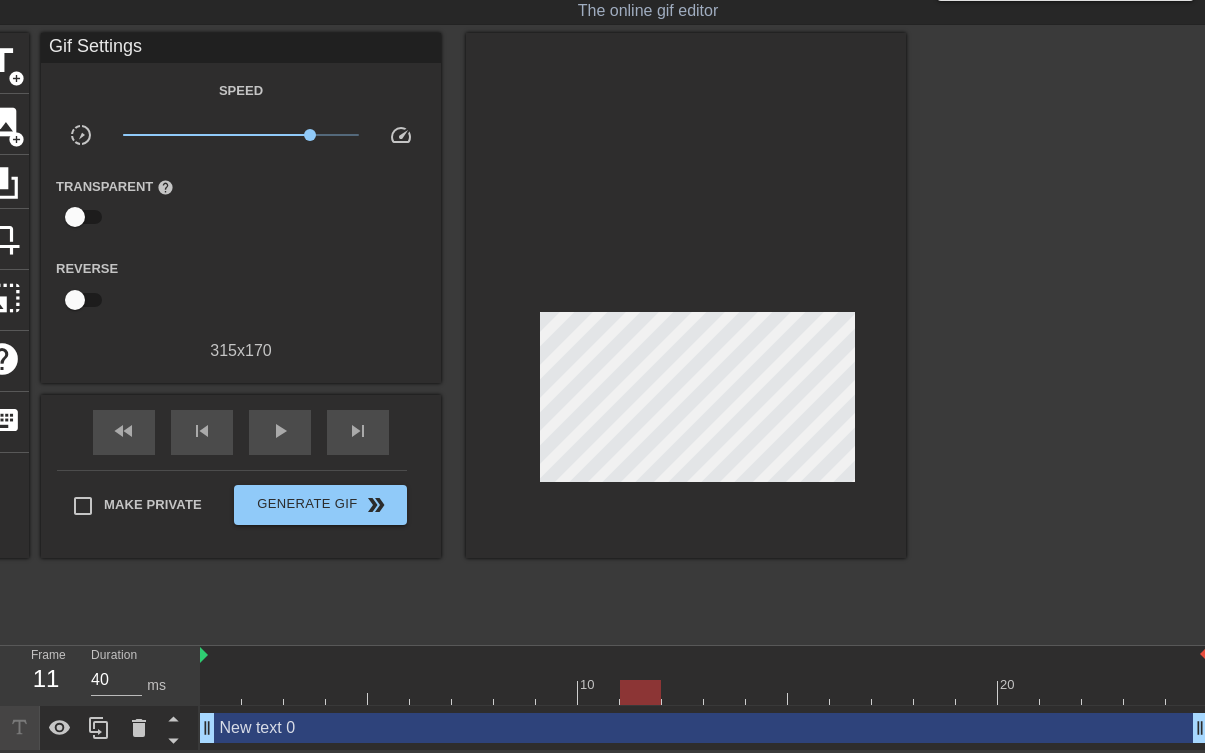 click on "New text 0 drag_handle drag_handle" at bounding box center (704, 728) 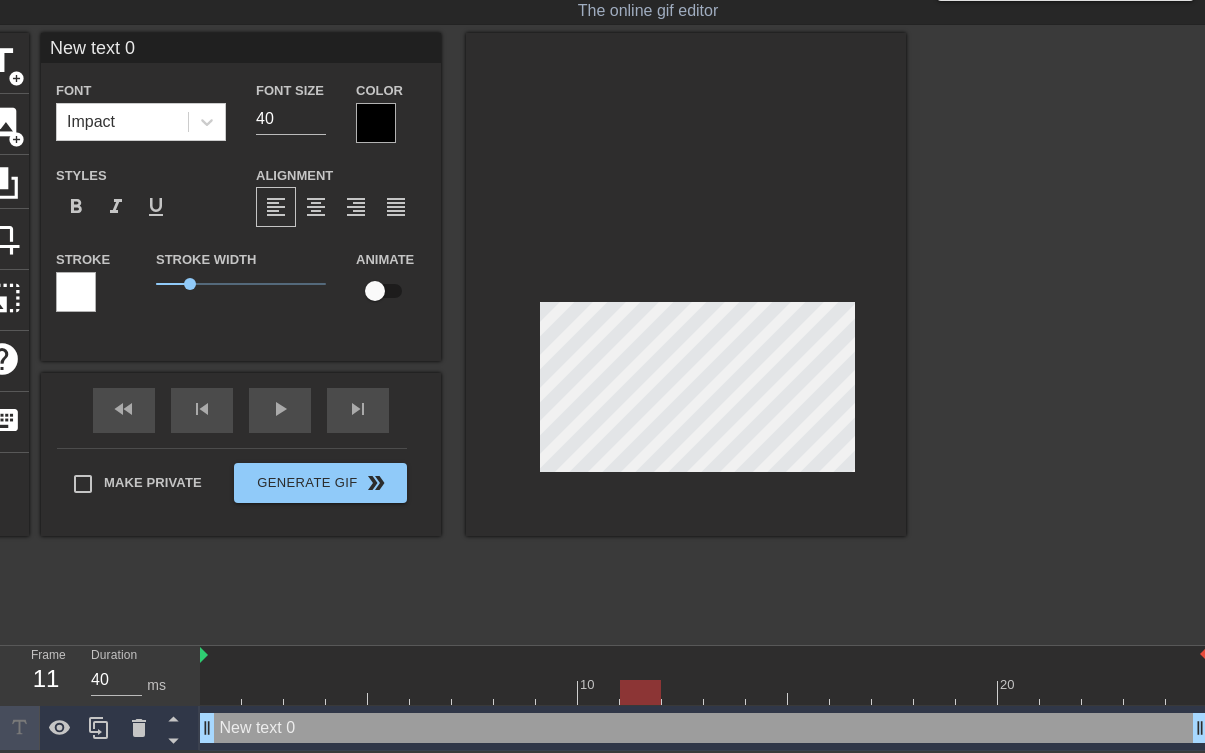 click on "New text 0" at bounding box center [241, 48] 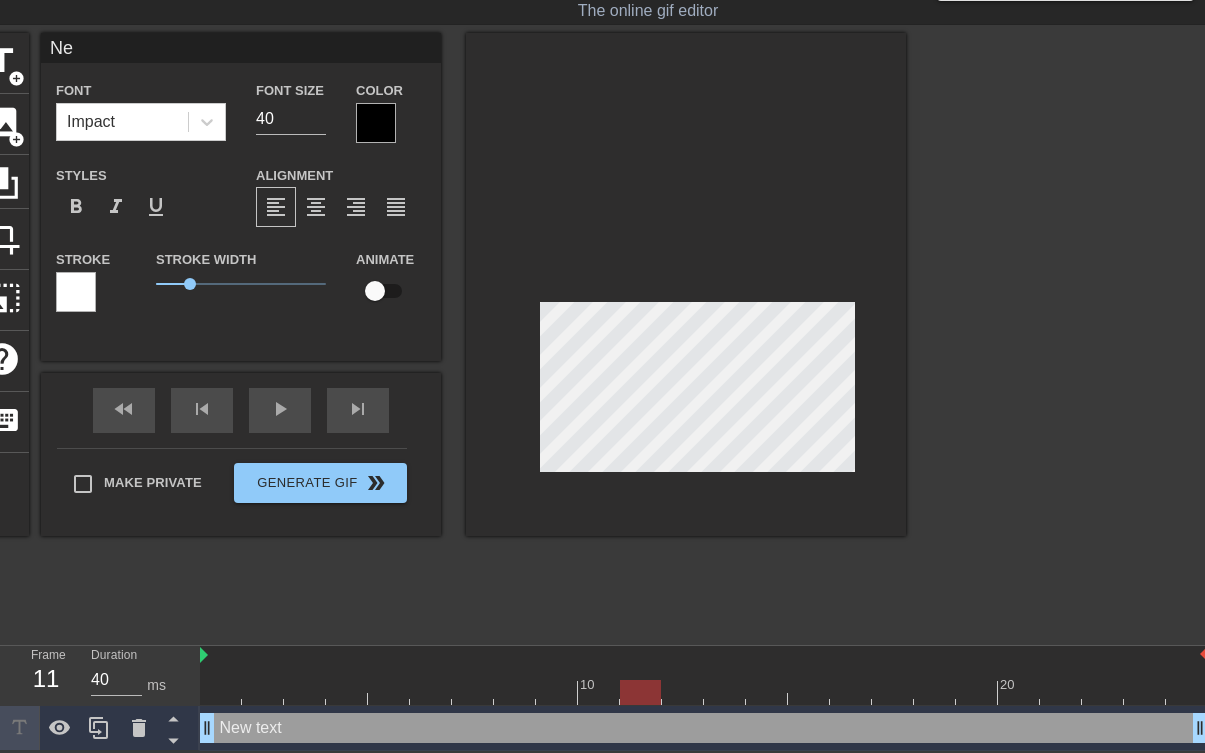 type on "N" 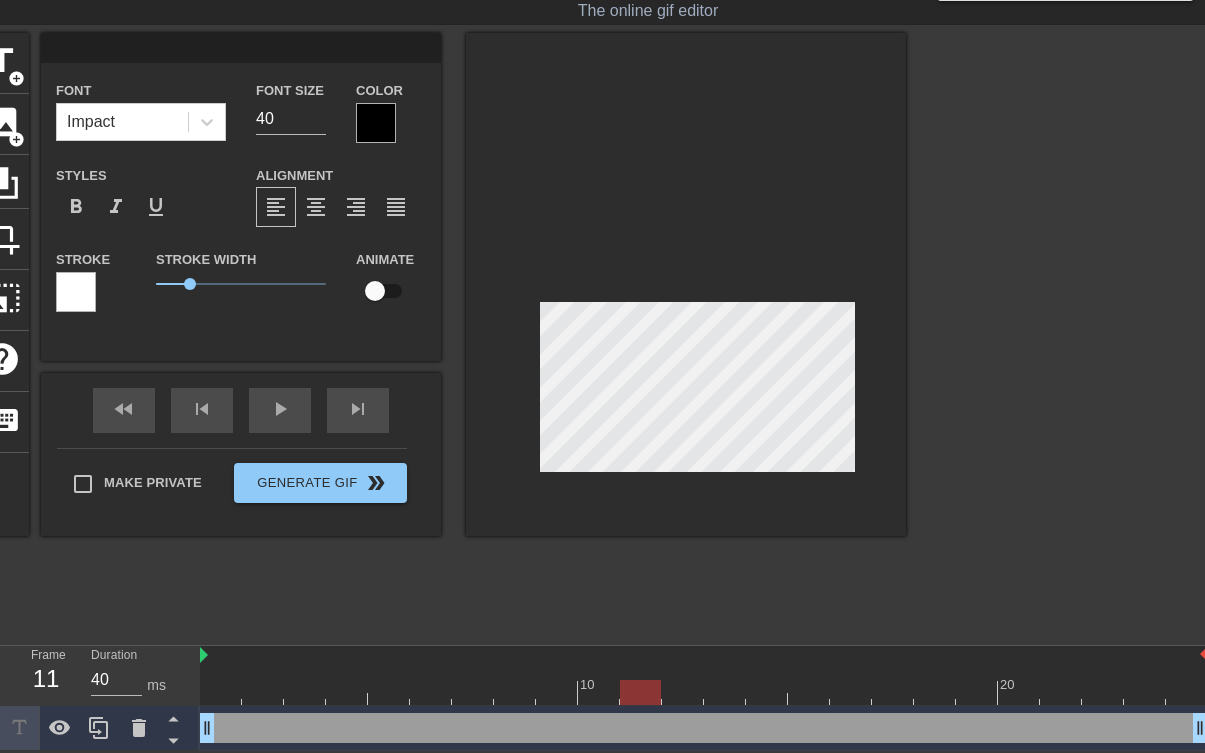 type on "d" 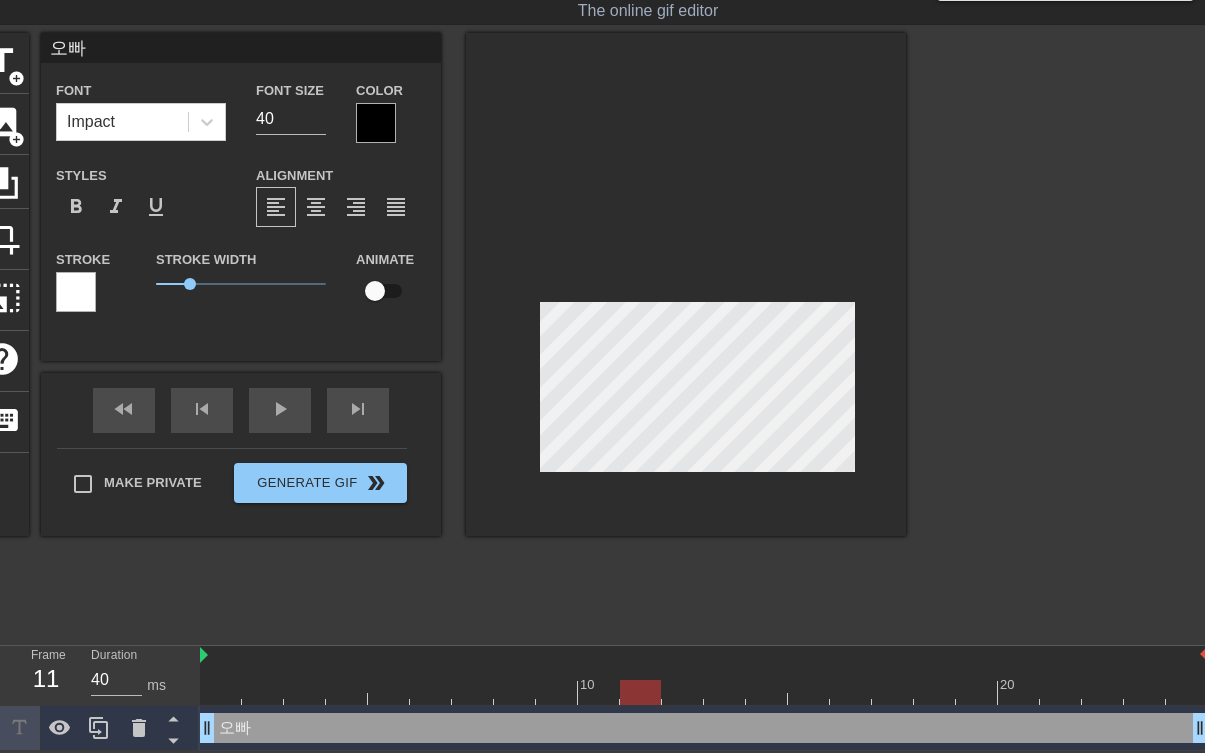 type on "오" 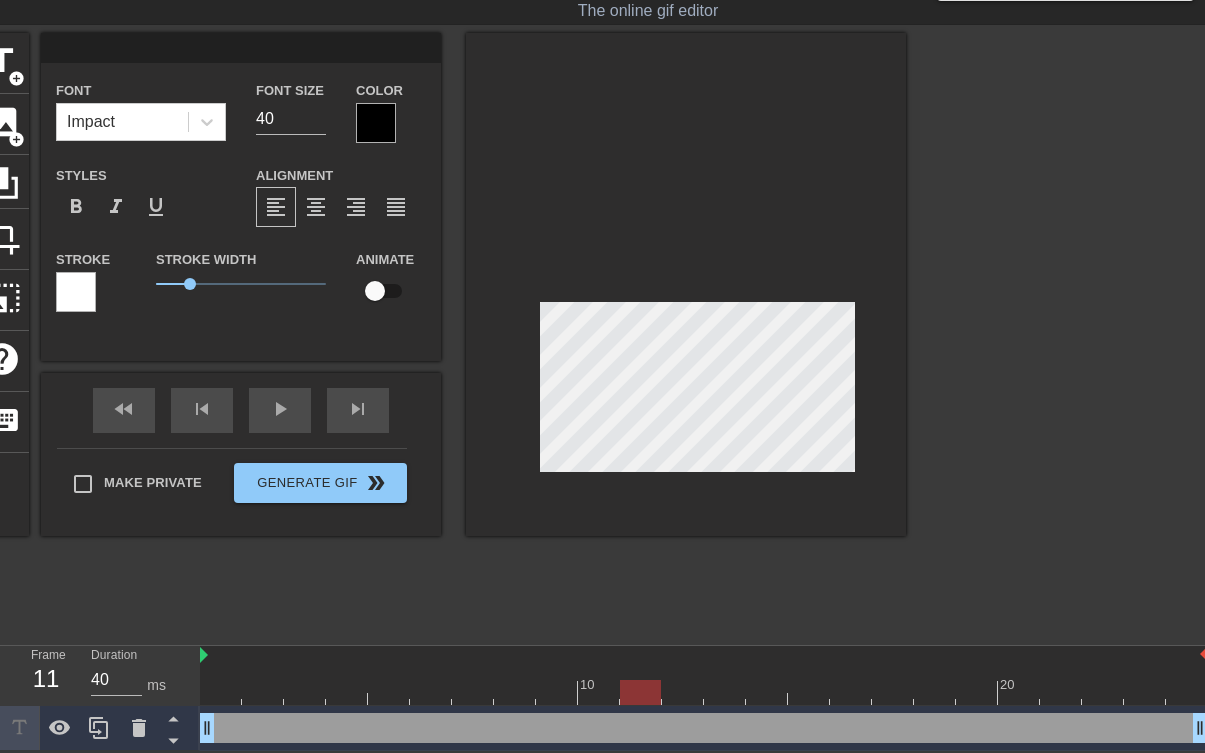 type on "ㅎ" 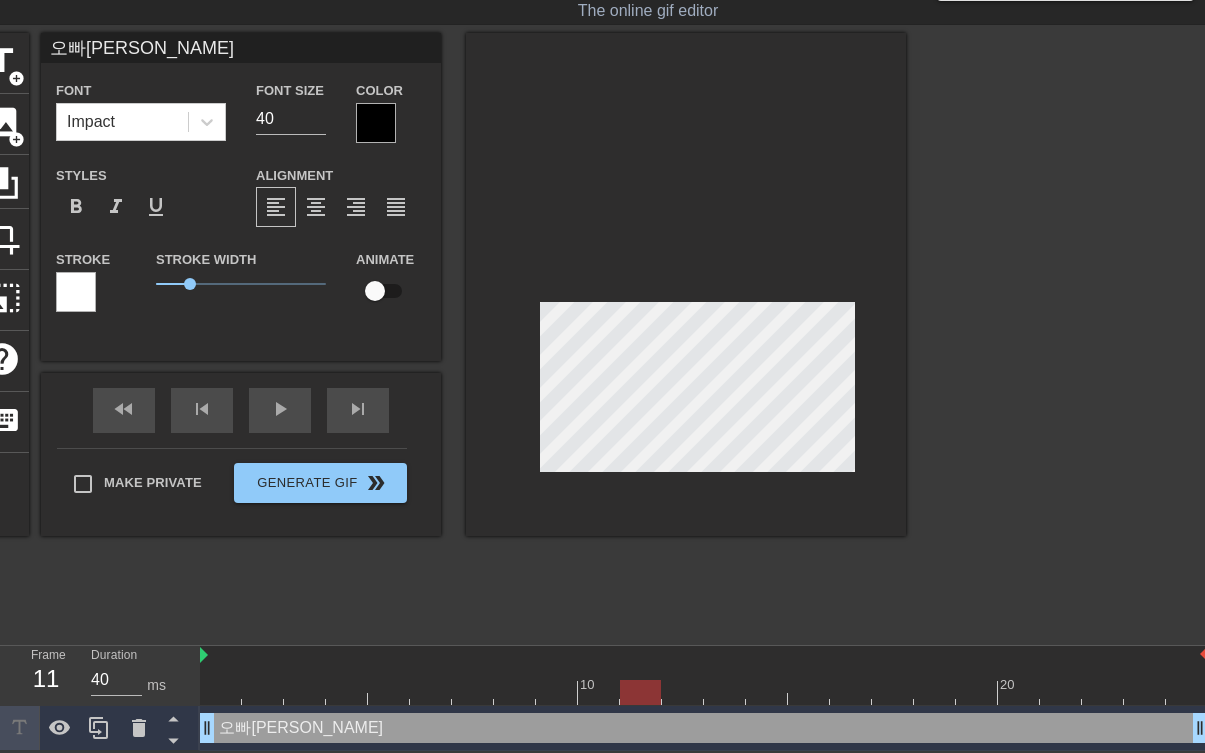 drag, startPoint x: 115, startPoint y: 51, endPoint x: -61, endPoint y: 37, distance: 176.55594 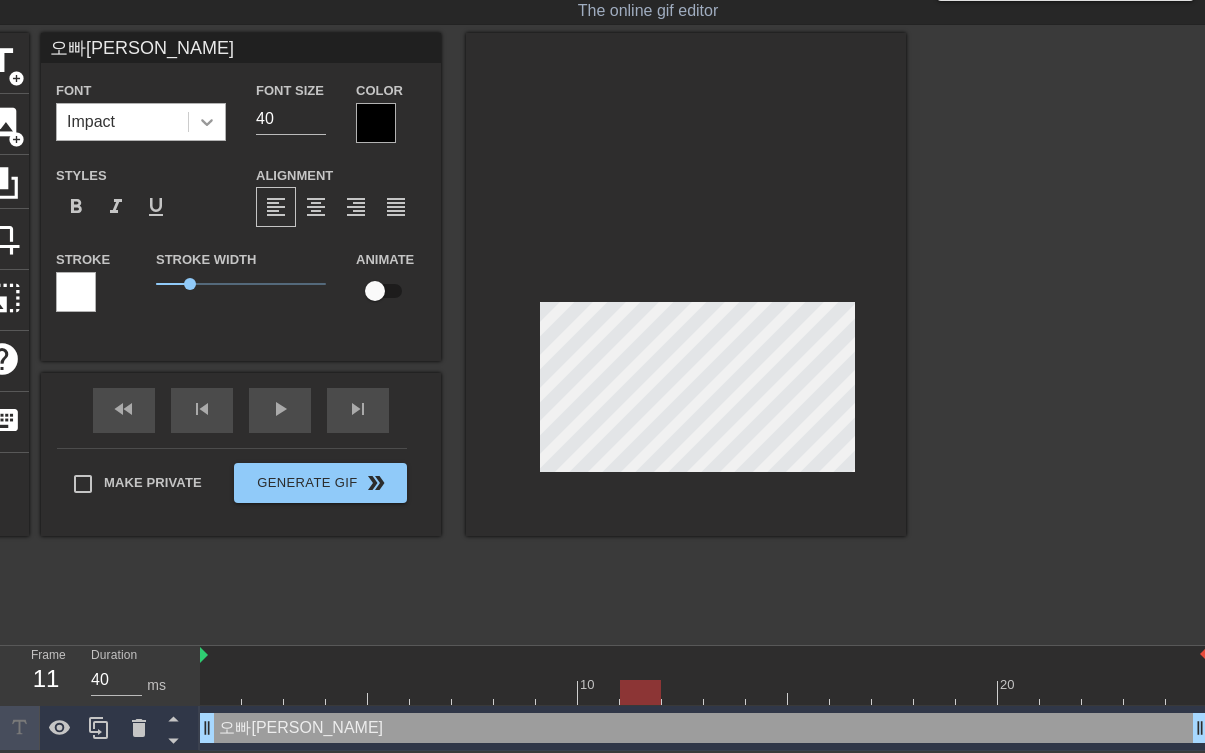 type on "오빠[PERSON_NAME]" 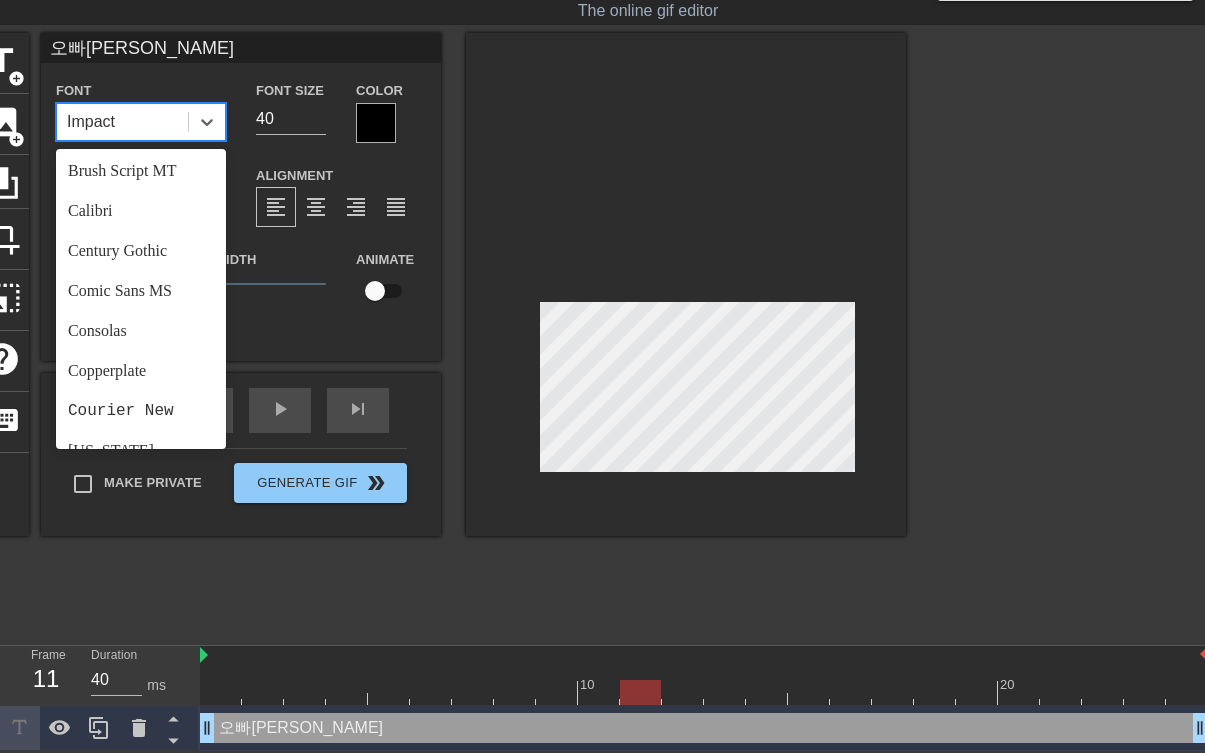 scroll, scrollTop: 0, scrollLeft: 0, axis: both 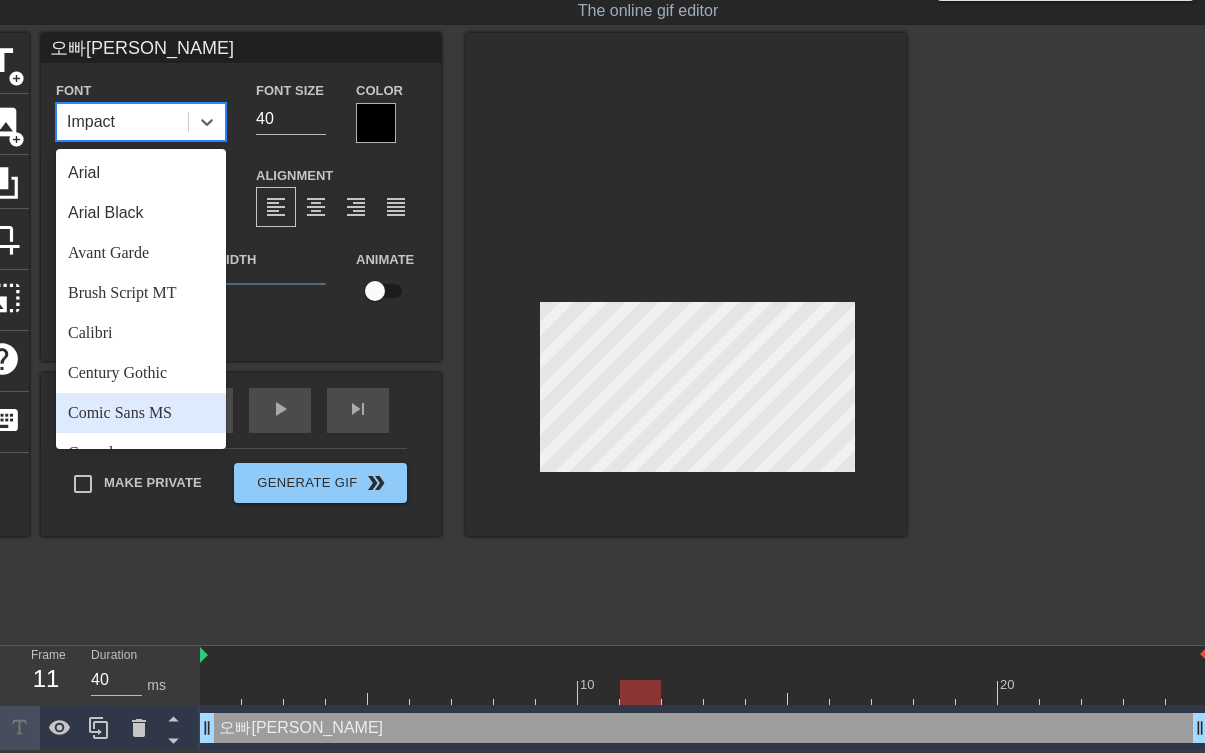 click on "Comic Sans MS" at bounding box center (141, 413) 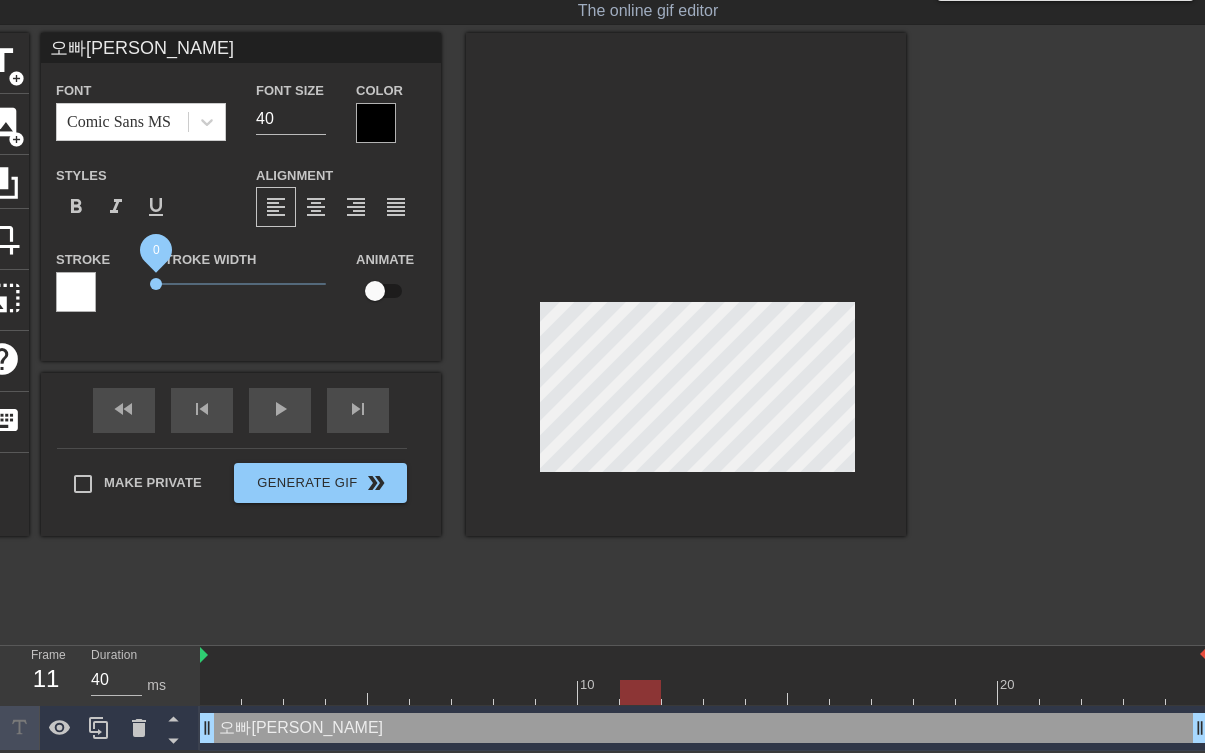 drag, startPoint x: 193, startPoint y: 280, endPoint x: 152, endPoint y: 285, distance: 41.303753 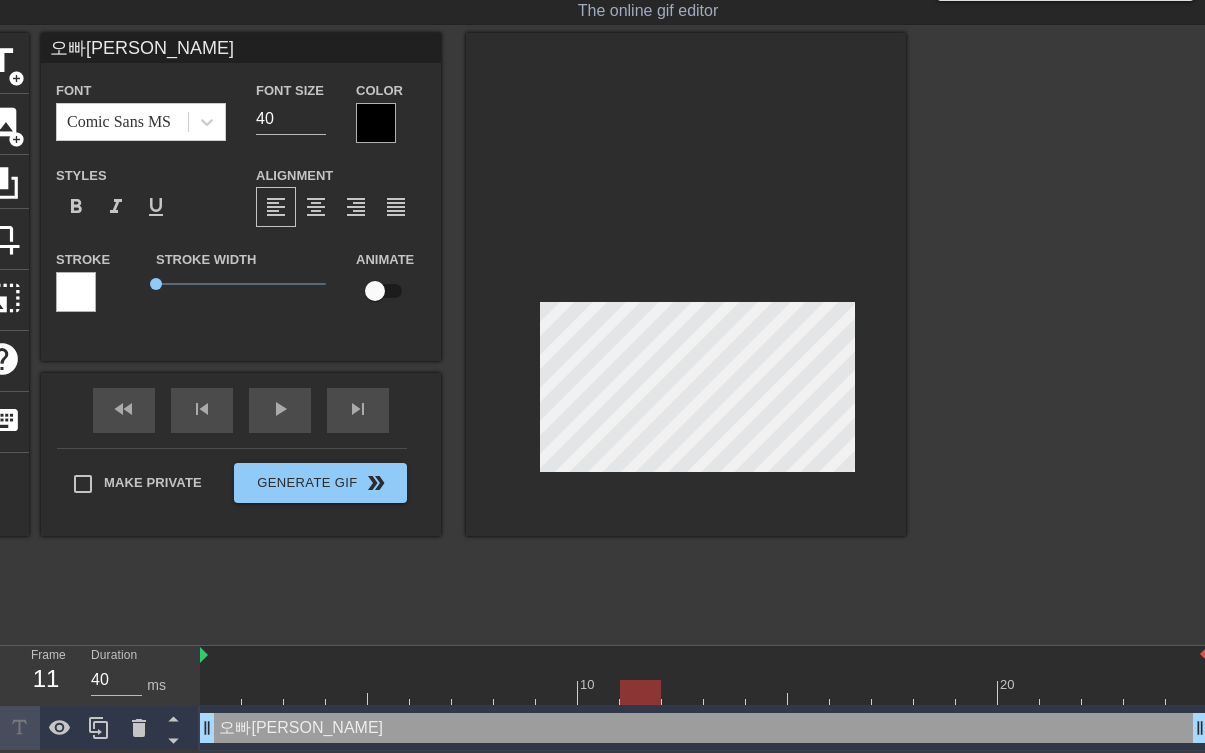 click at bounding box center (76, 292) 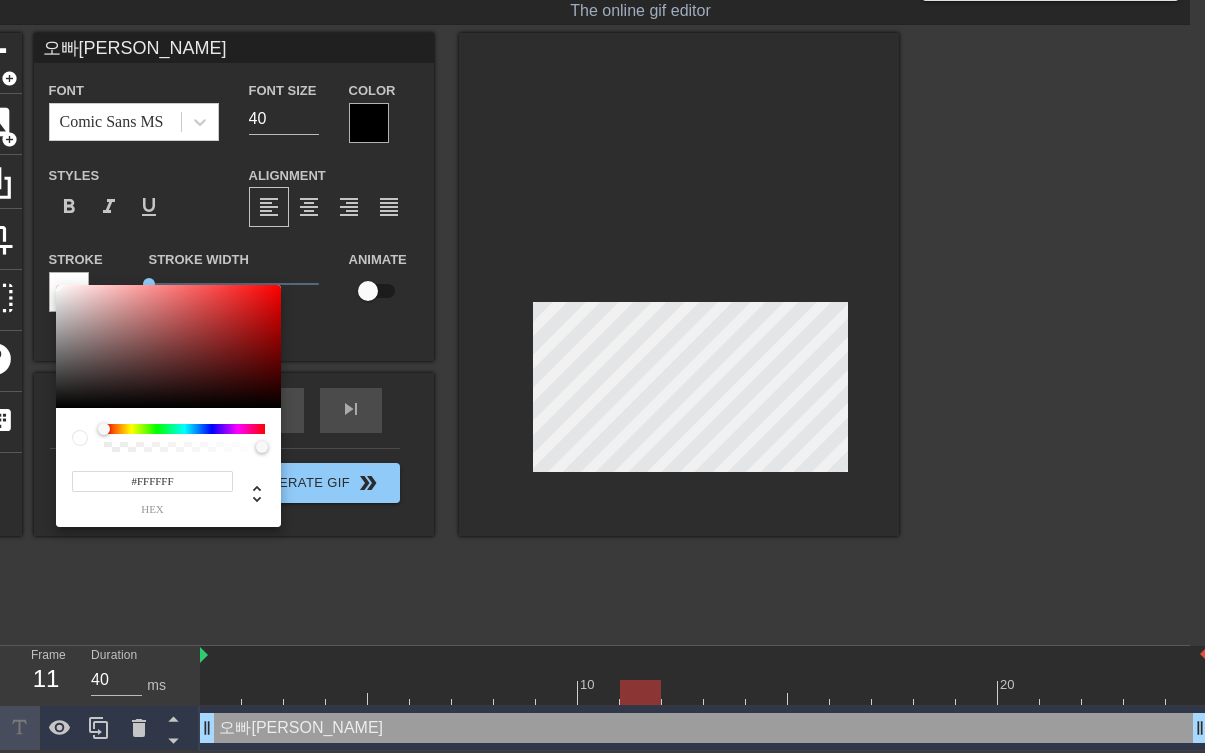 scroll, scrollTop: 33, scrollLeft: 0, axis: vertical 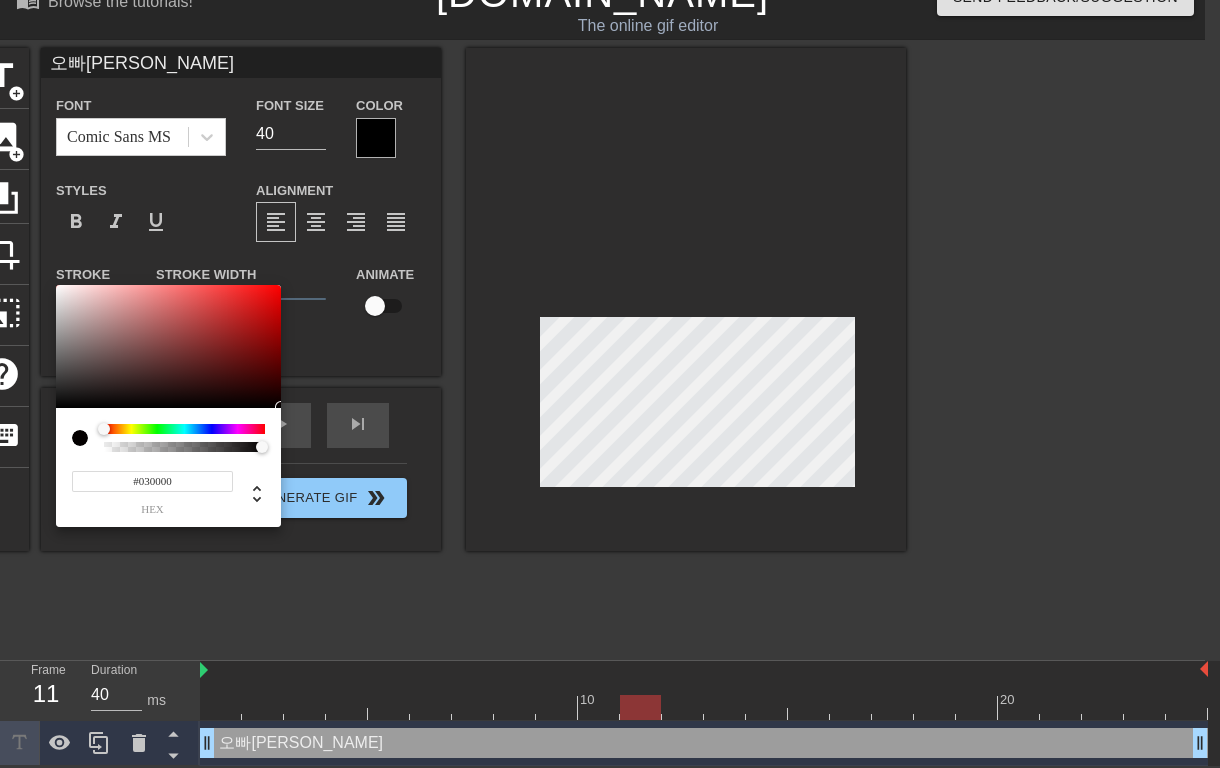 type on "#000000" 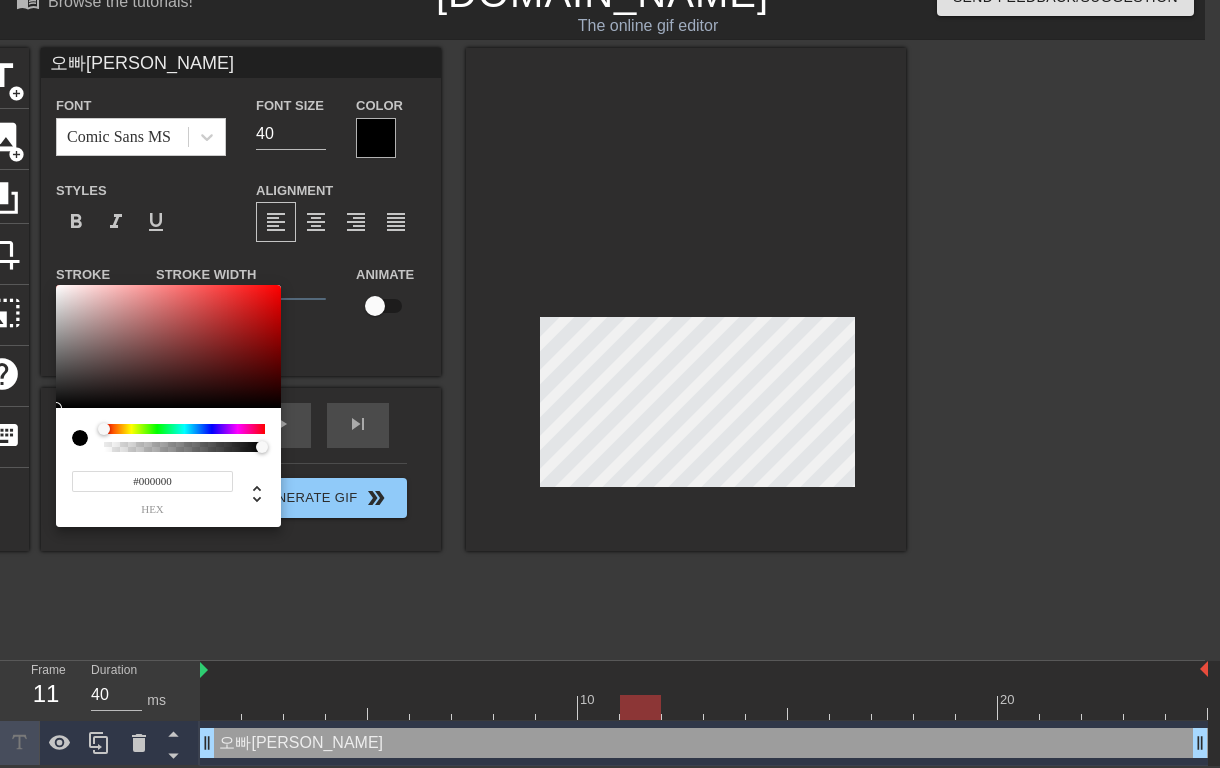 drag, startPoint x: 248, startPoint y: 373, endPoint x: 327, endPoint y: 431, distance: 98.005104 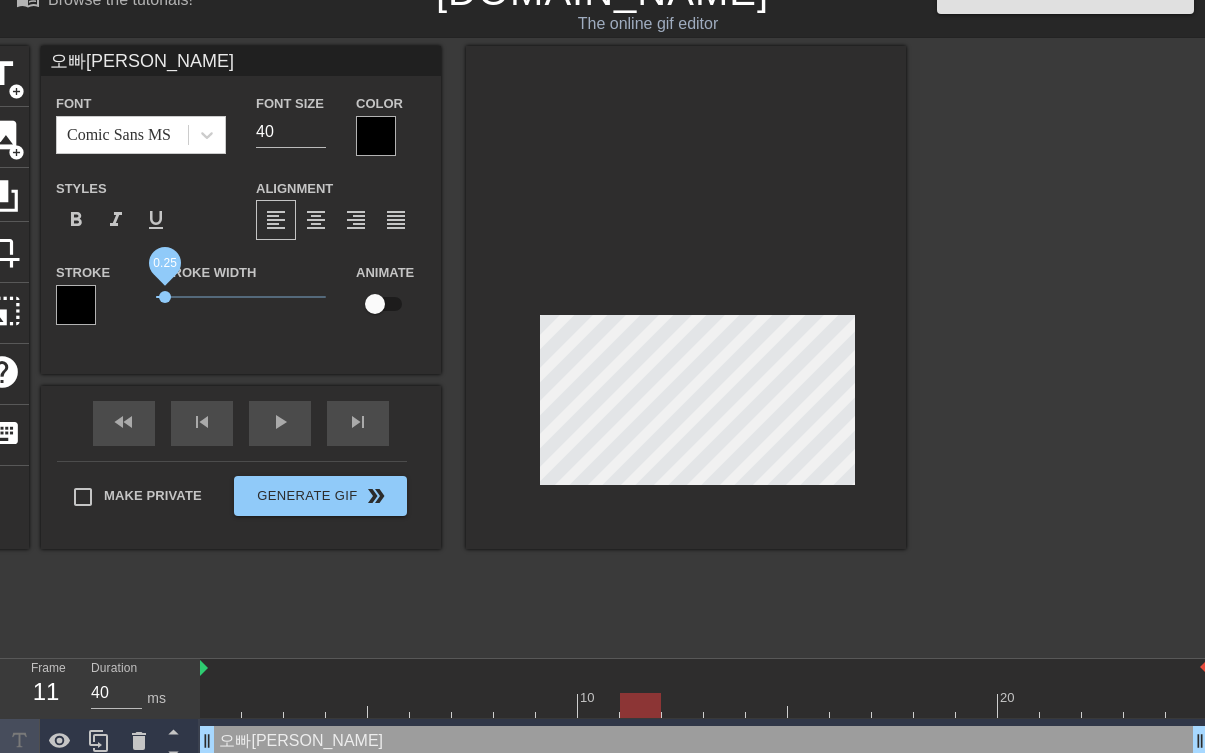 click on "0.25" at bounding box center [165, 297] 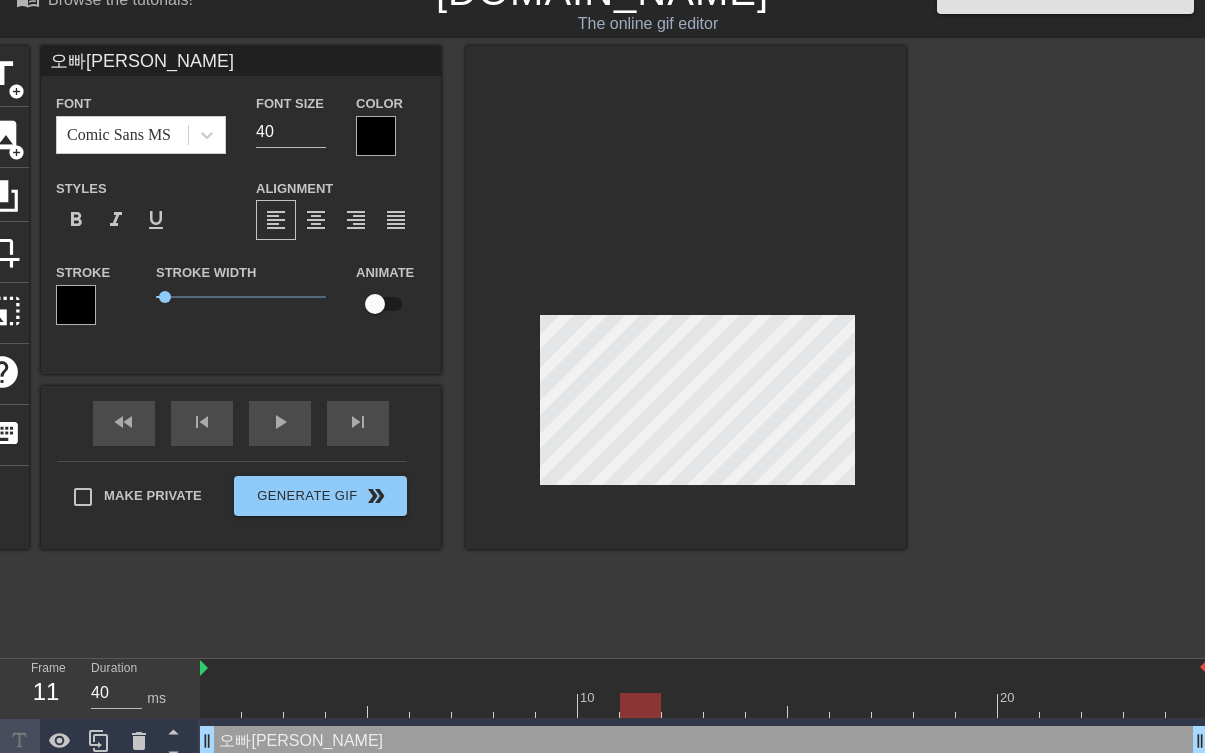 click at bounding box center (376, 136) 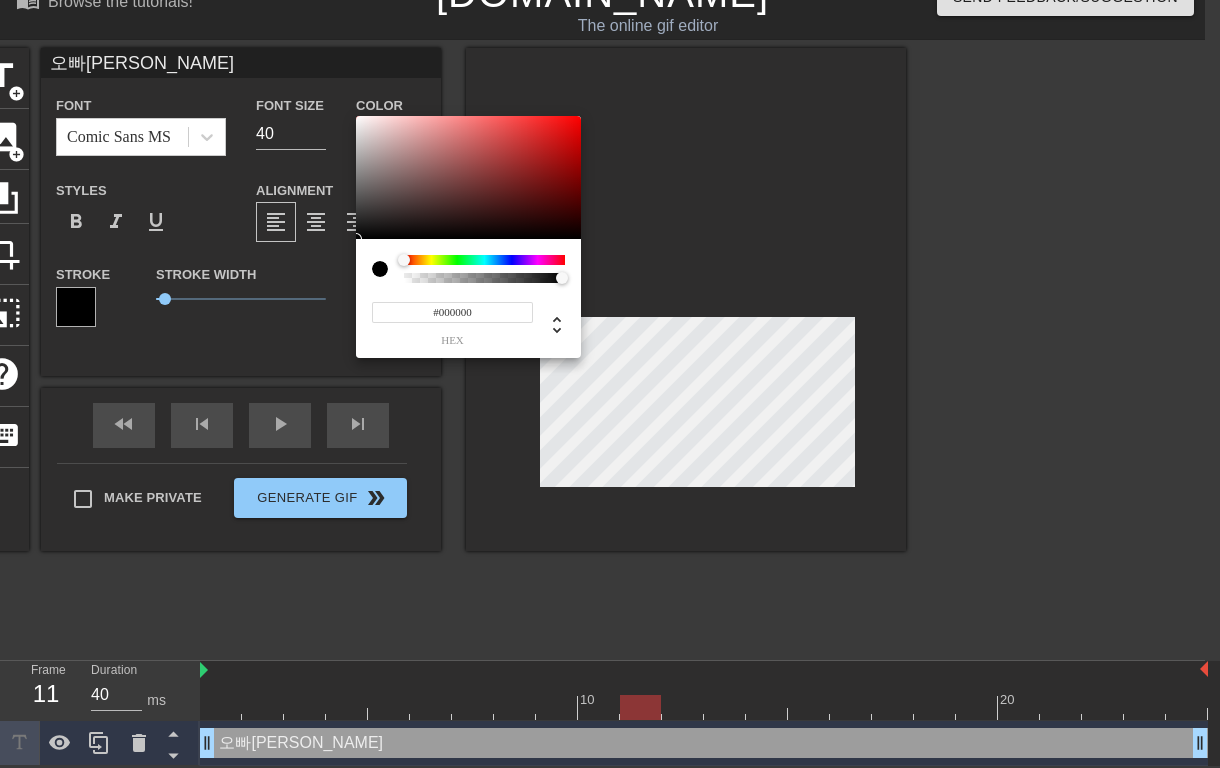 type on "0" 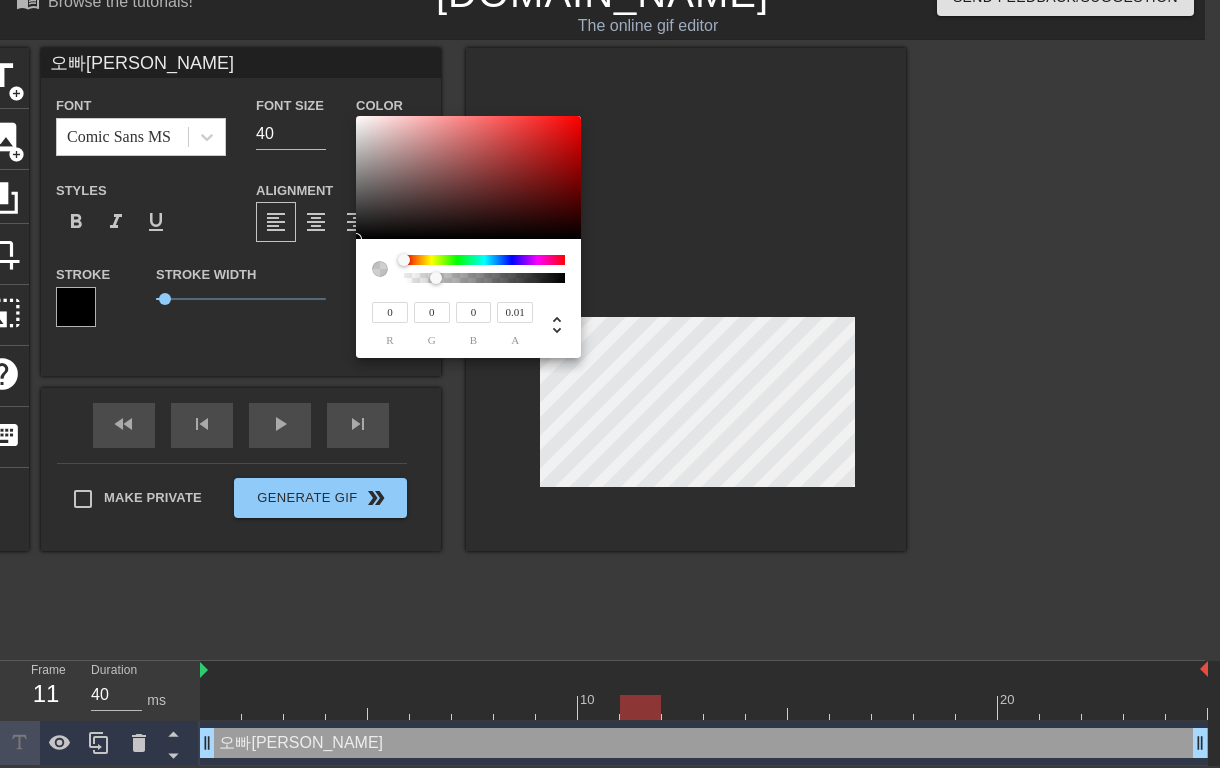 type on "0" 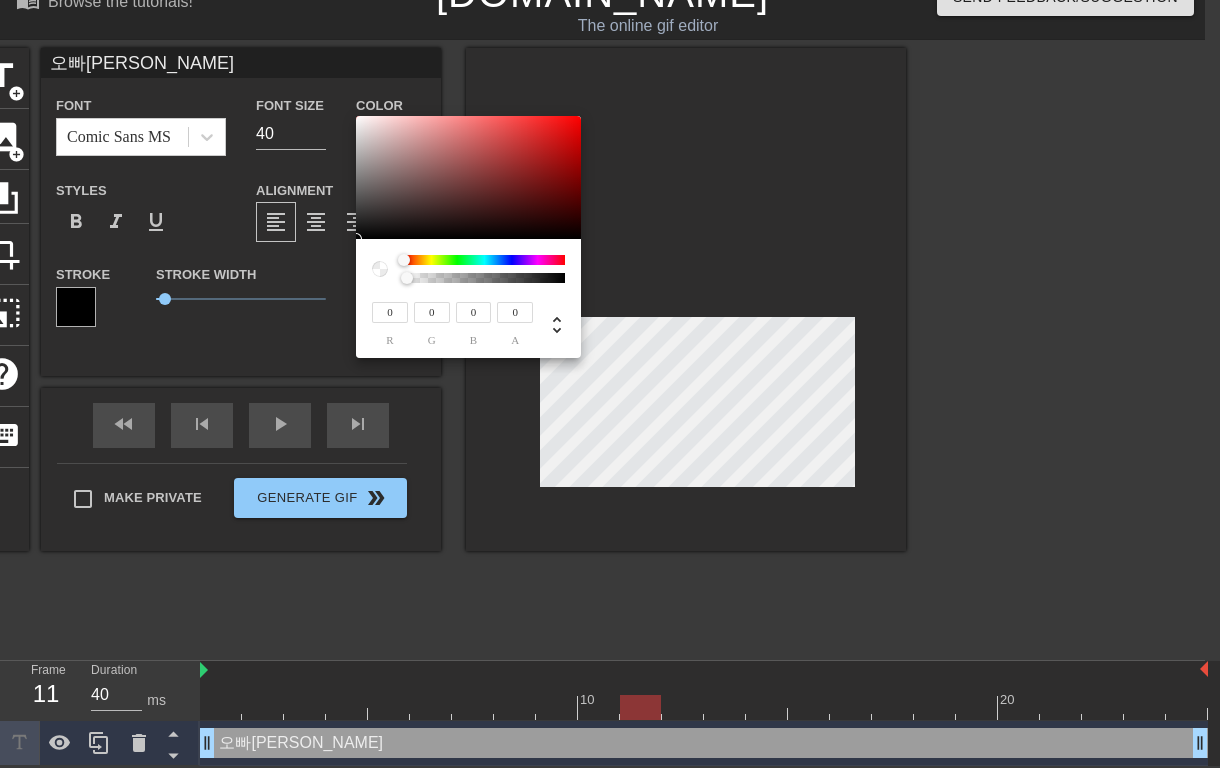 drag, startPoint x: 560, startPoint y: 279, endPoint x: 359, endPoint y: 282, distance: 201.02238 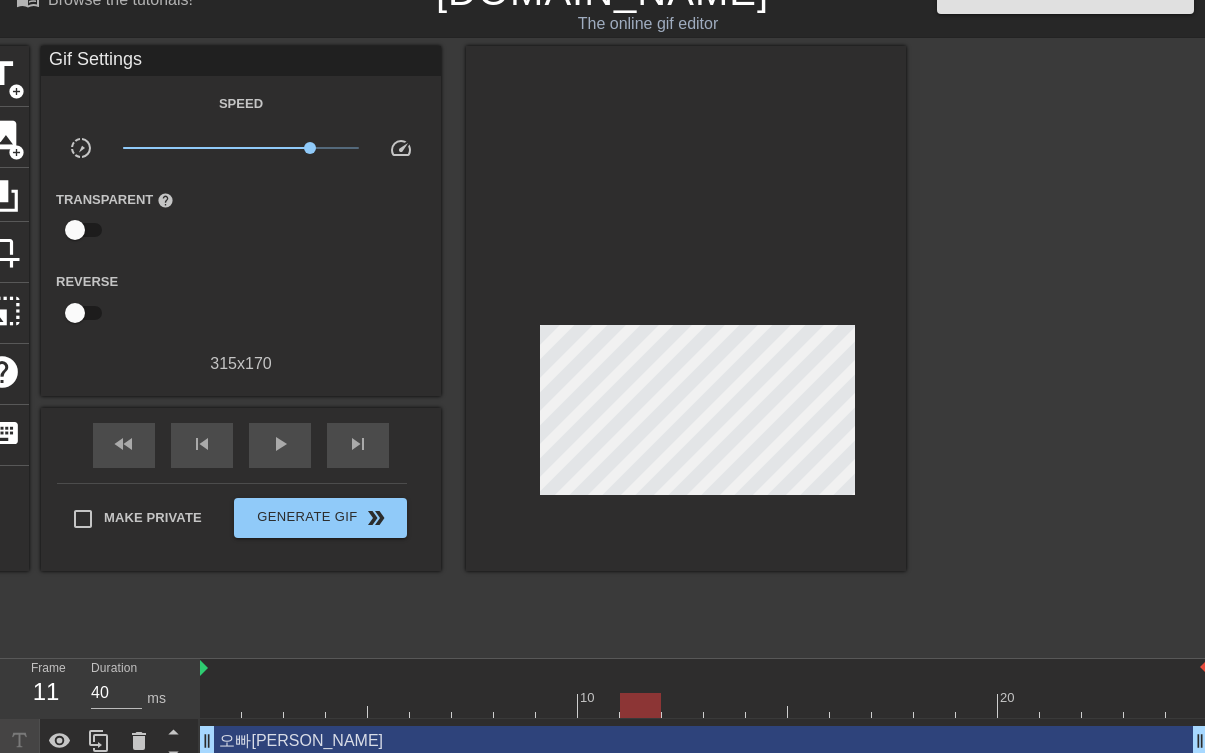 drag, startPoint x: 160, startPoint y: 296, endPoint x: 174, endPoint y: 298, distance: 14.142136 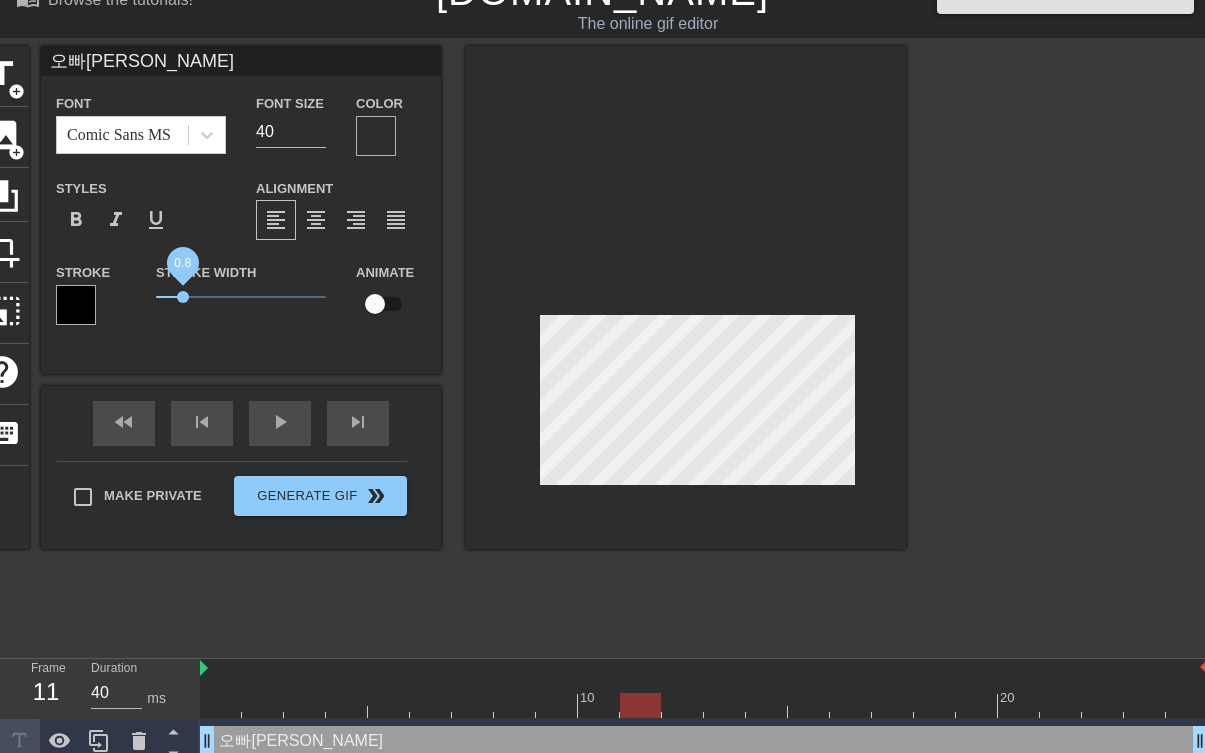 drag, startPoint x: 166, startPoint y: 292, endPoint x: 184, endPoint y: 294, distance: 18.110771 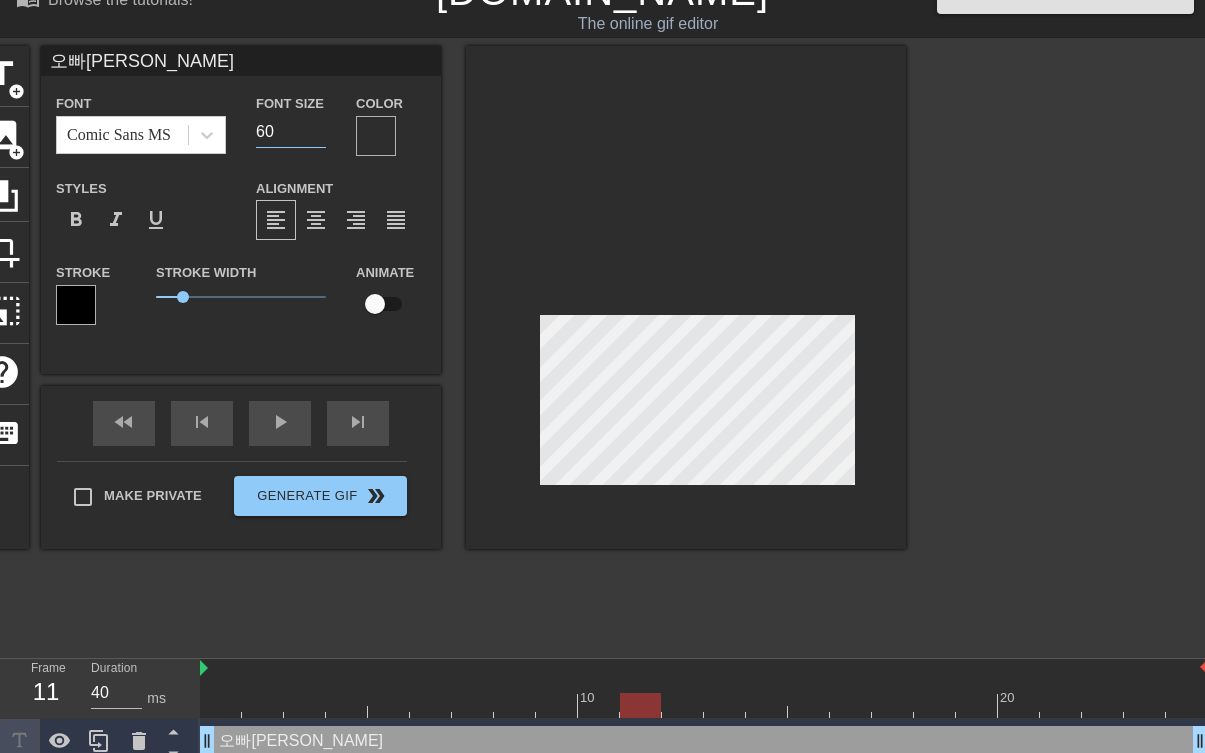 click on "60" at bounding box center [291, 132] 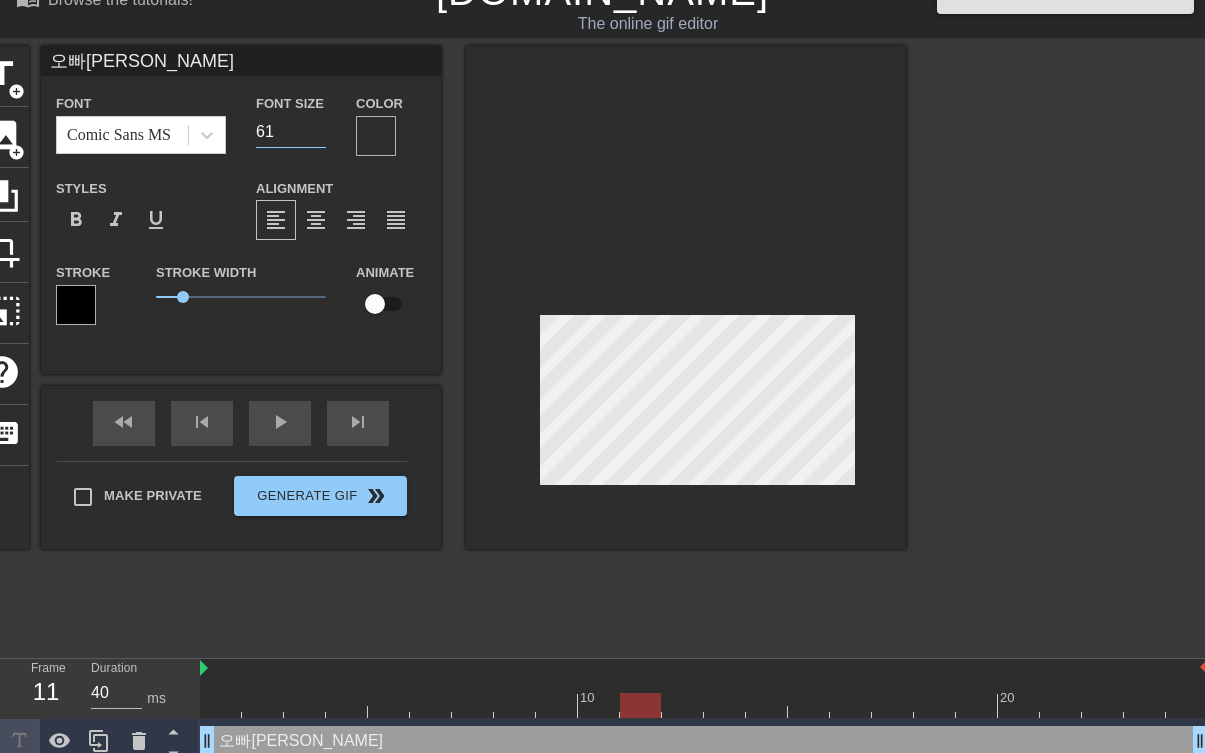 click on "61" at bounding box center [291, 132] 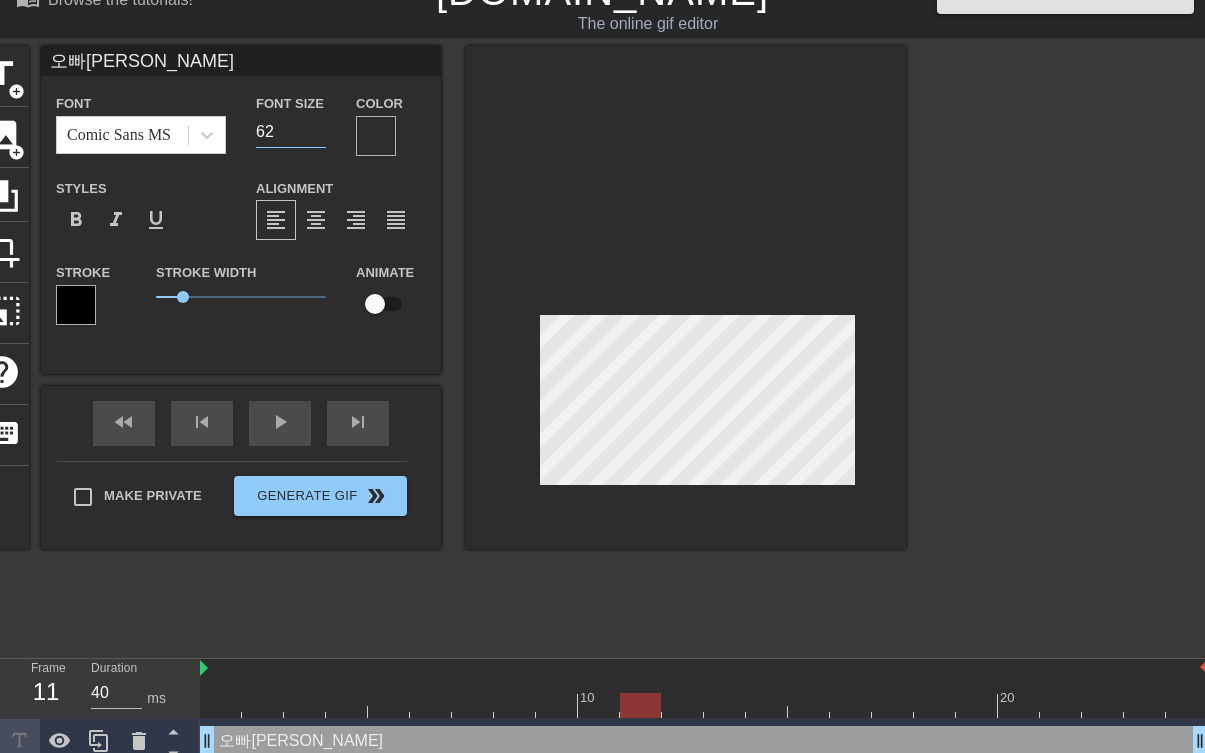 click on "62" at bounding box center [291, 132] 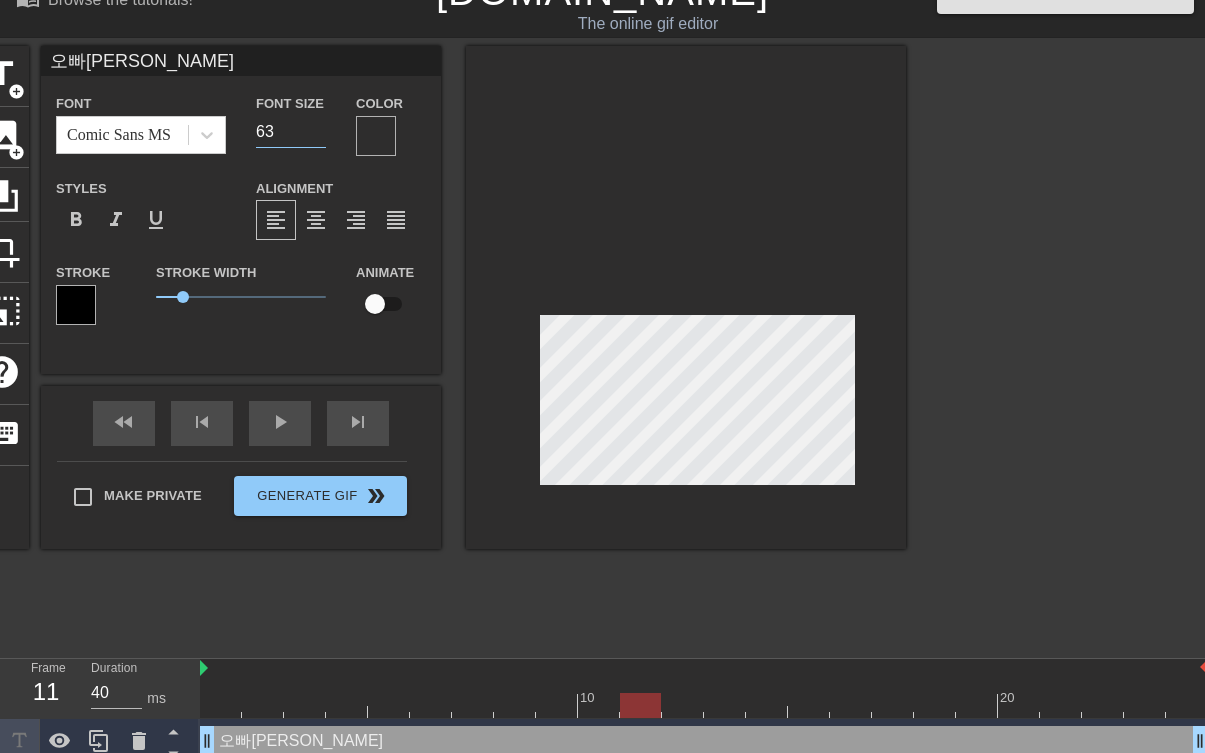 click on "63" at bounding box center (291, 132) 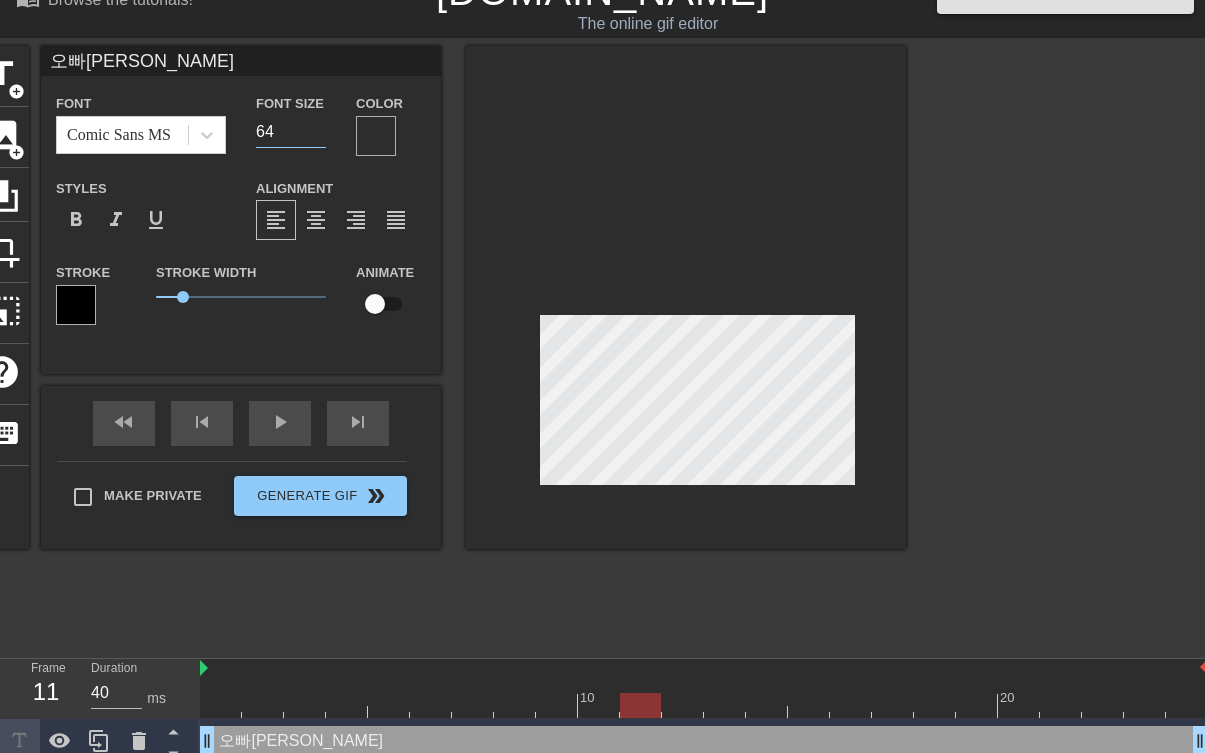 type on "64" 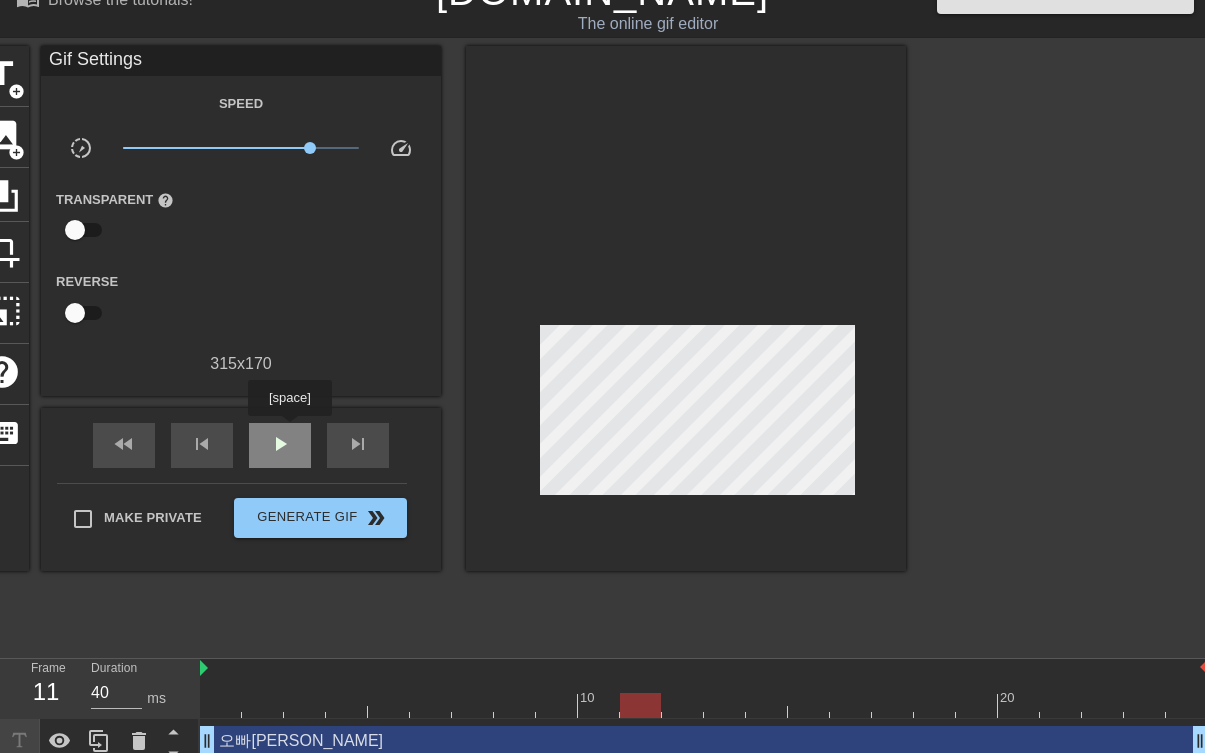 click on "play_arrow" at bounding box center (280, 444) 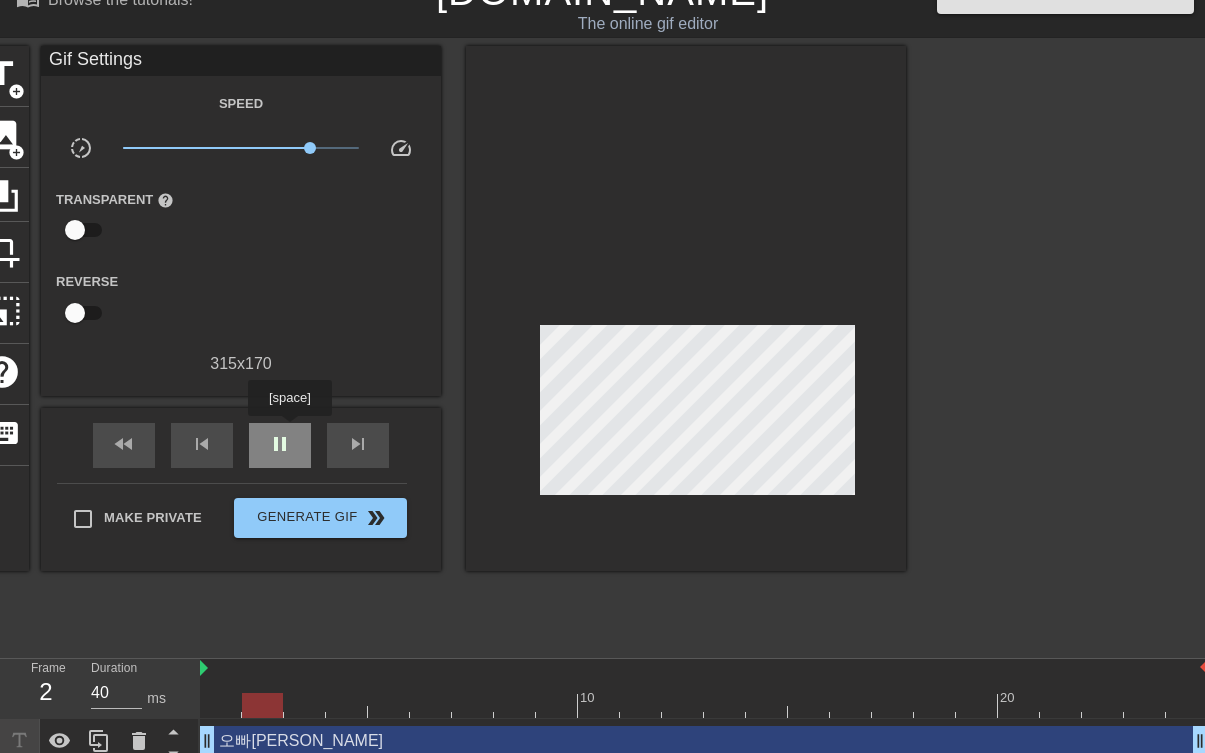 click on "pause" at bounding box center [280, 444] 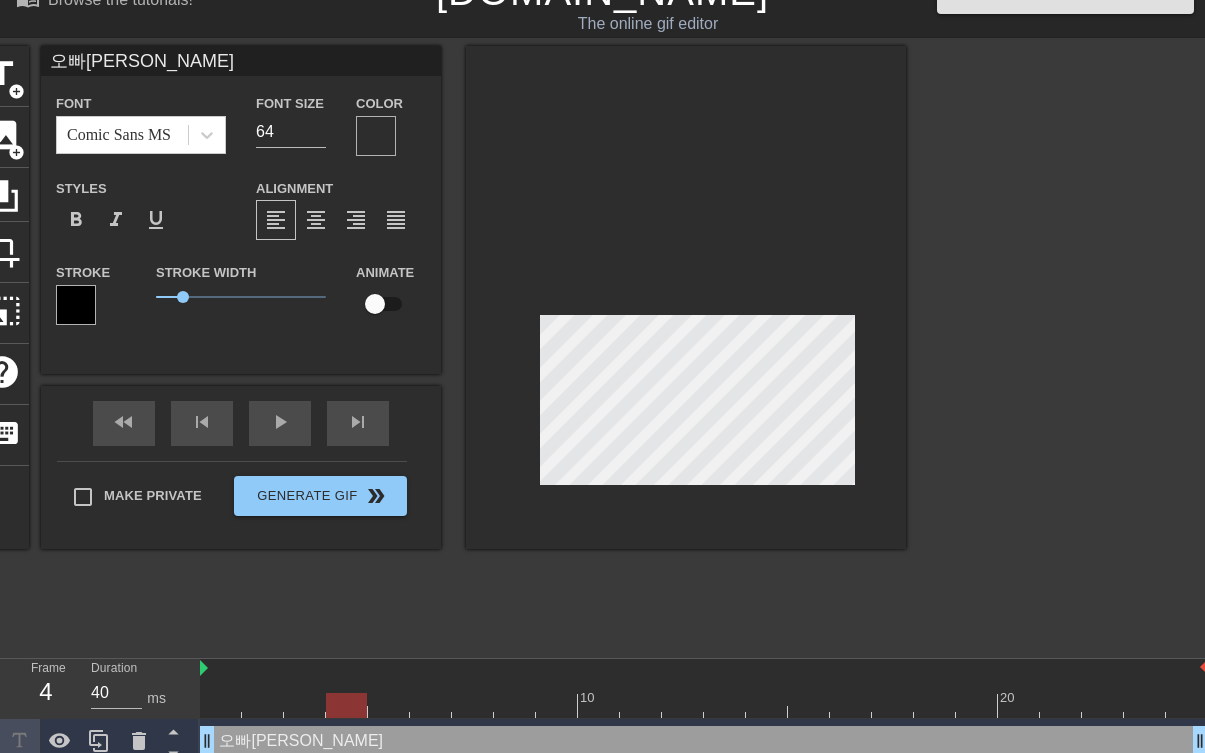 click at bounding box center [376, 136] 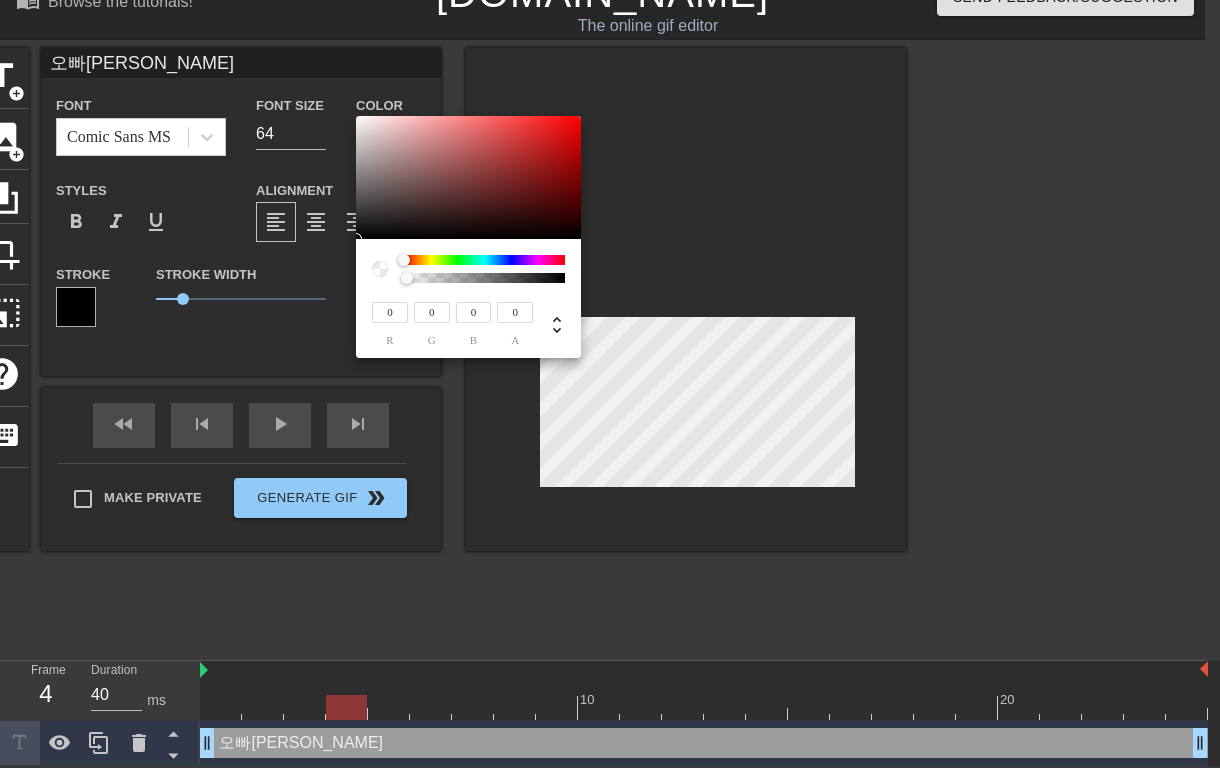 type on "114" 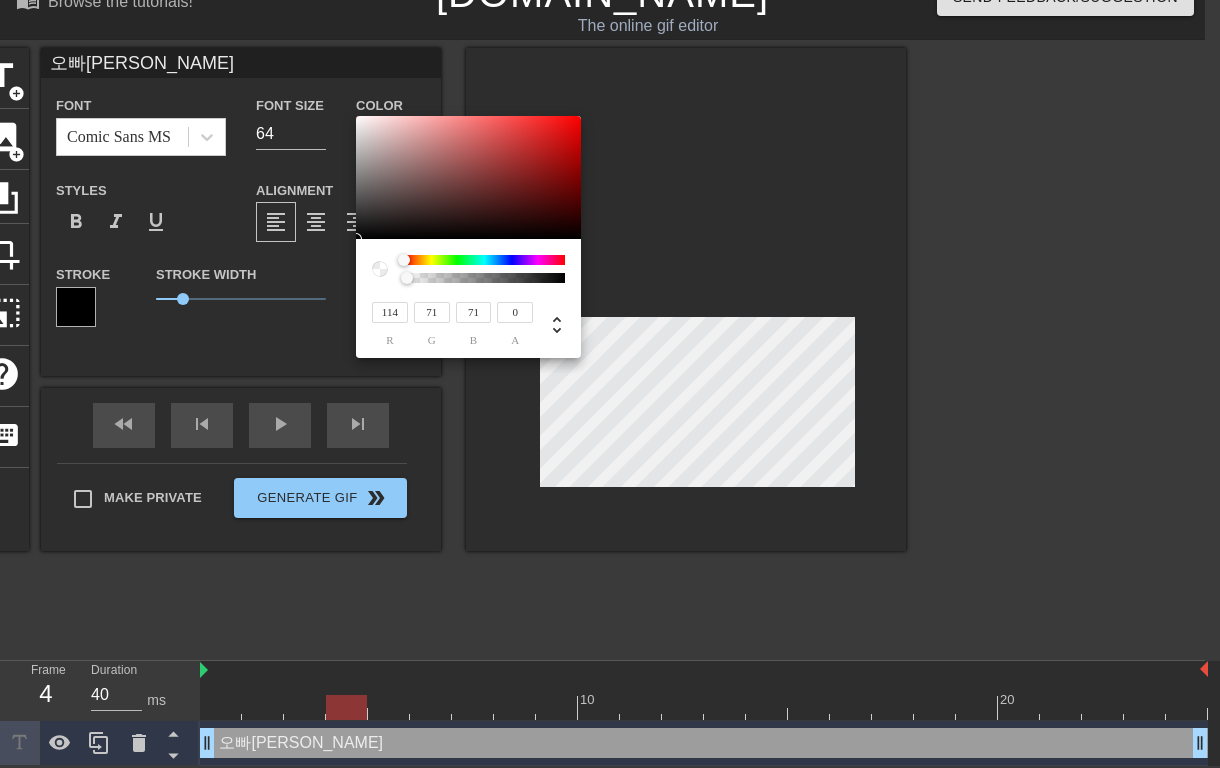 type on "118" 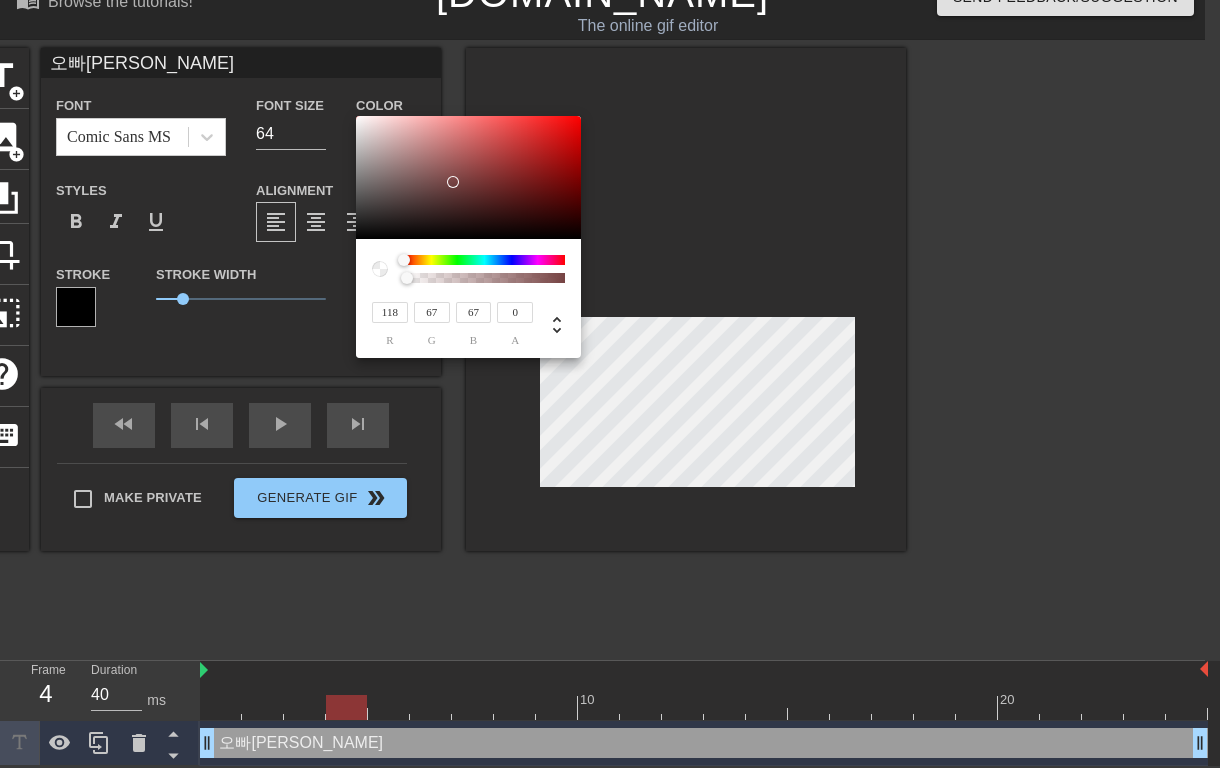 type on "169" 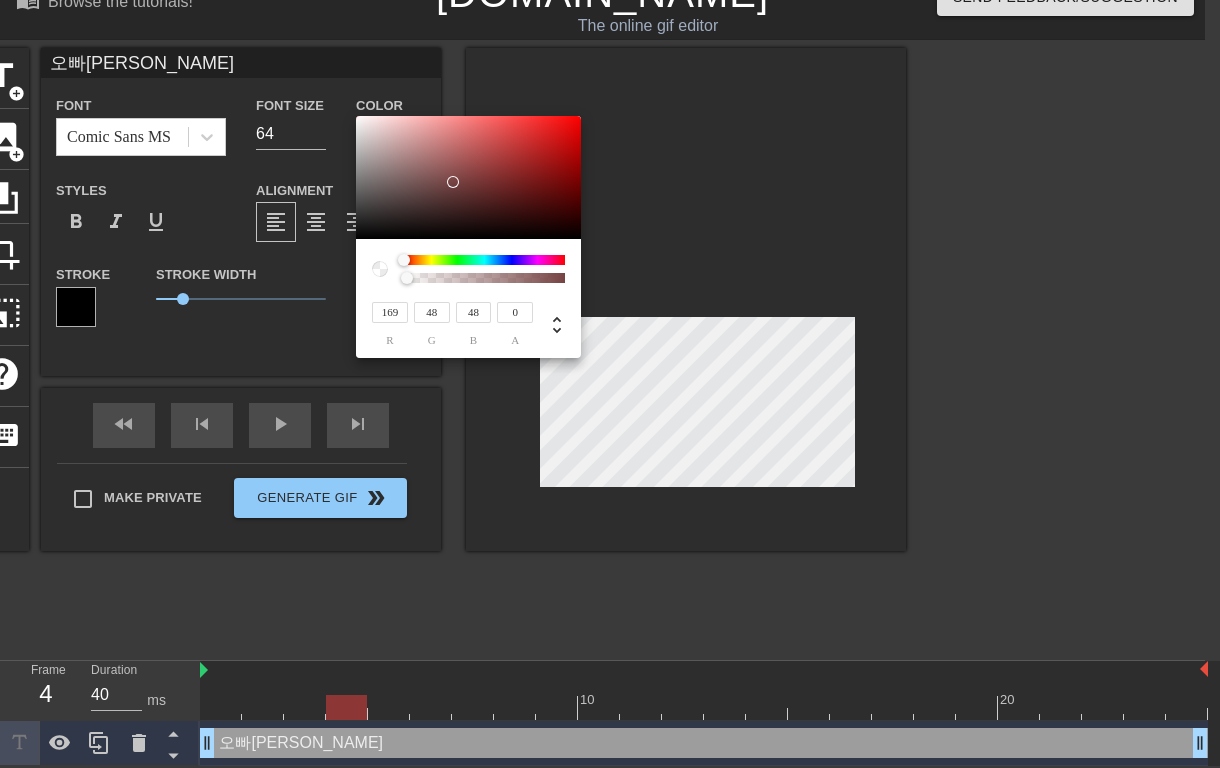 type on "233" 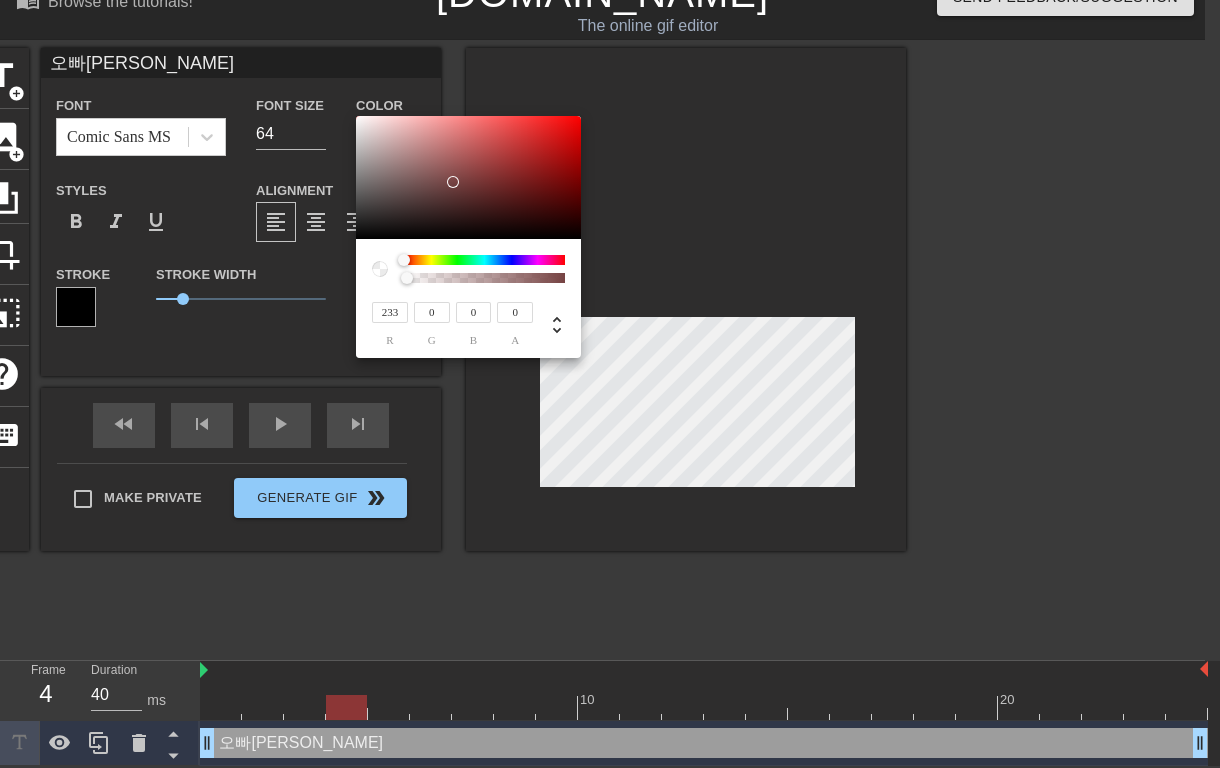 type on "250" 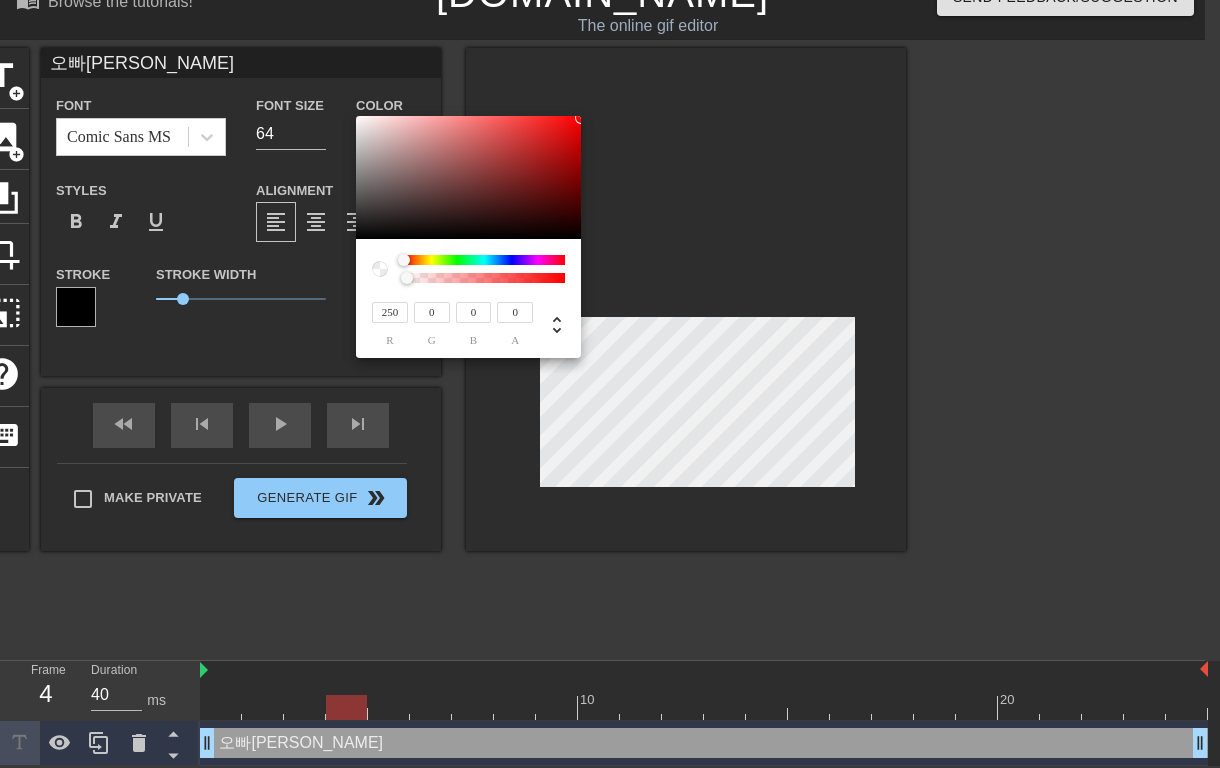 drag, startPoint x: 464, startPoint y: 179, endPoint x: 617, endPoint y: 118, distance: 164.71187 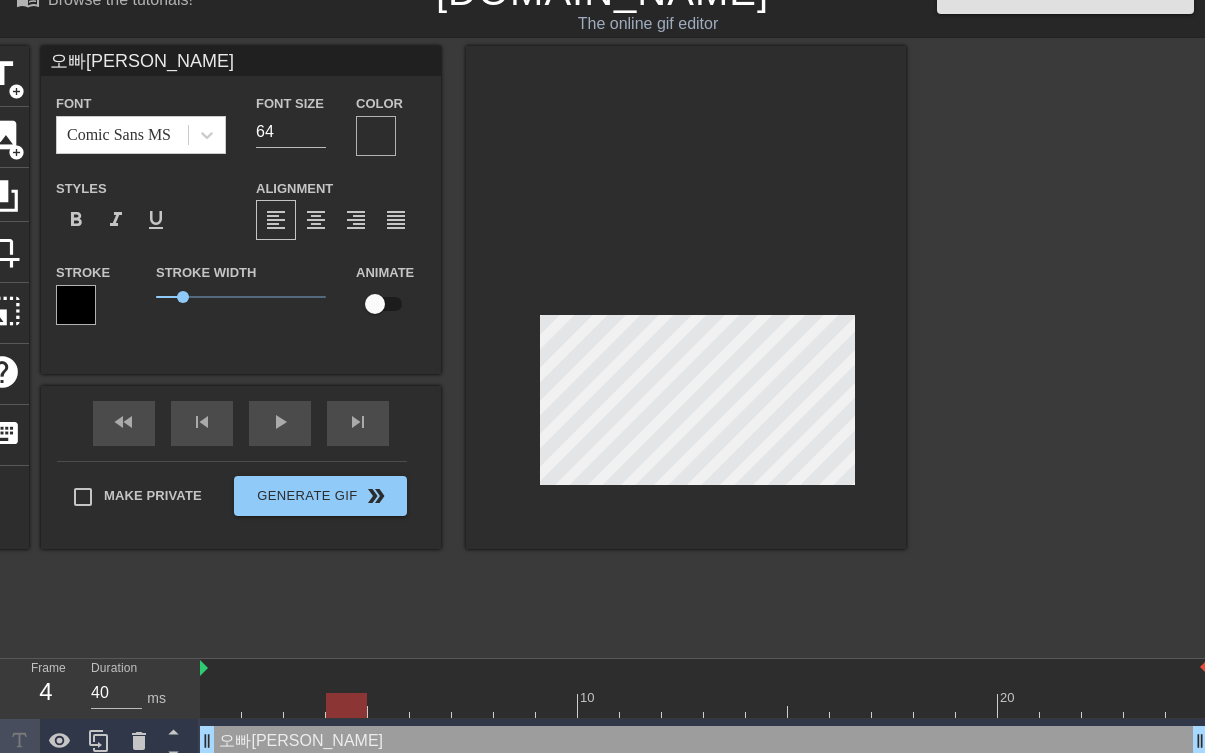 click at bounding box center [376, 136] 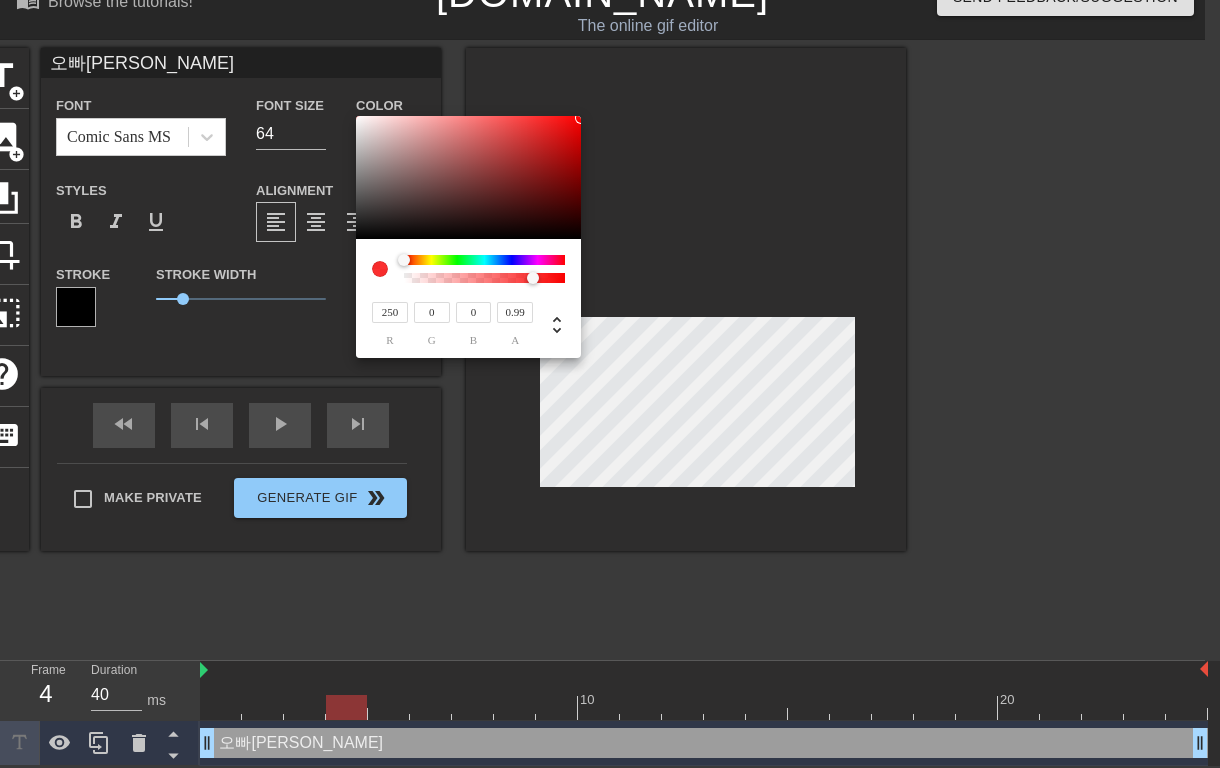 type on "1" 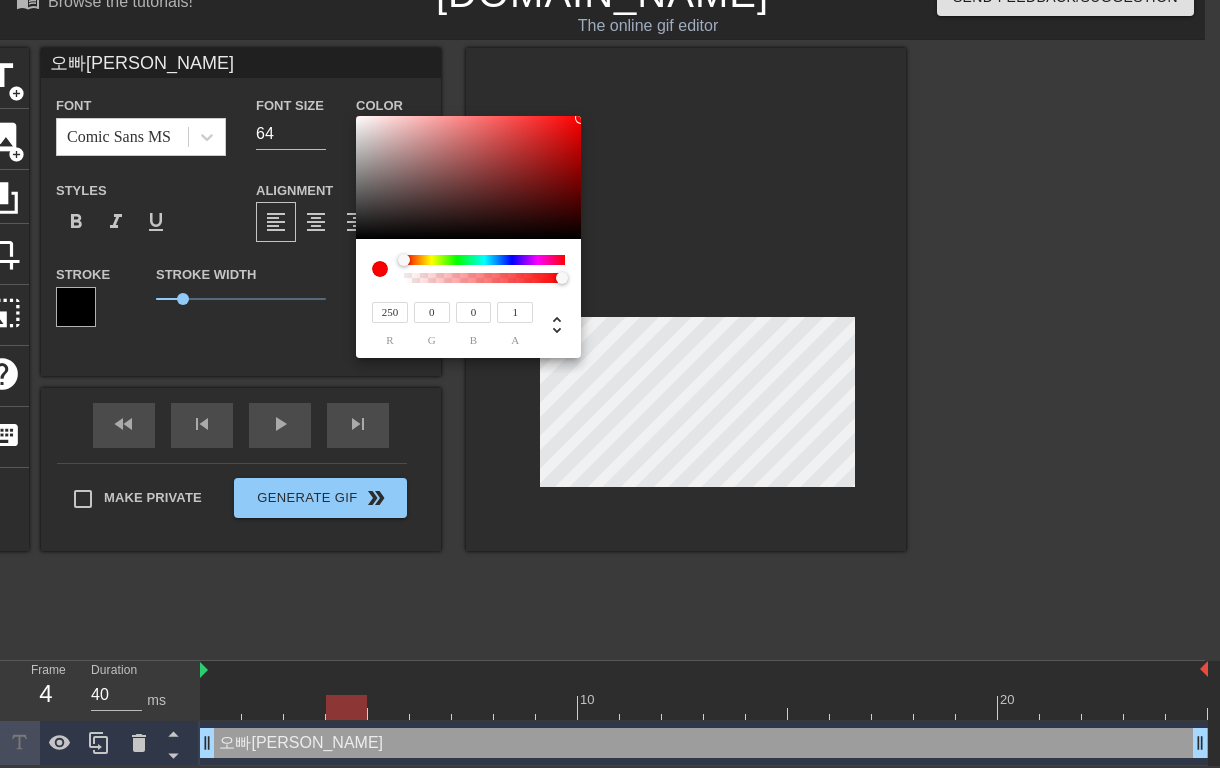 drag, startPoint x: 414, startPoint y: 278, endPoint x: 583, endPoint y: 283, distance: 169.07394 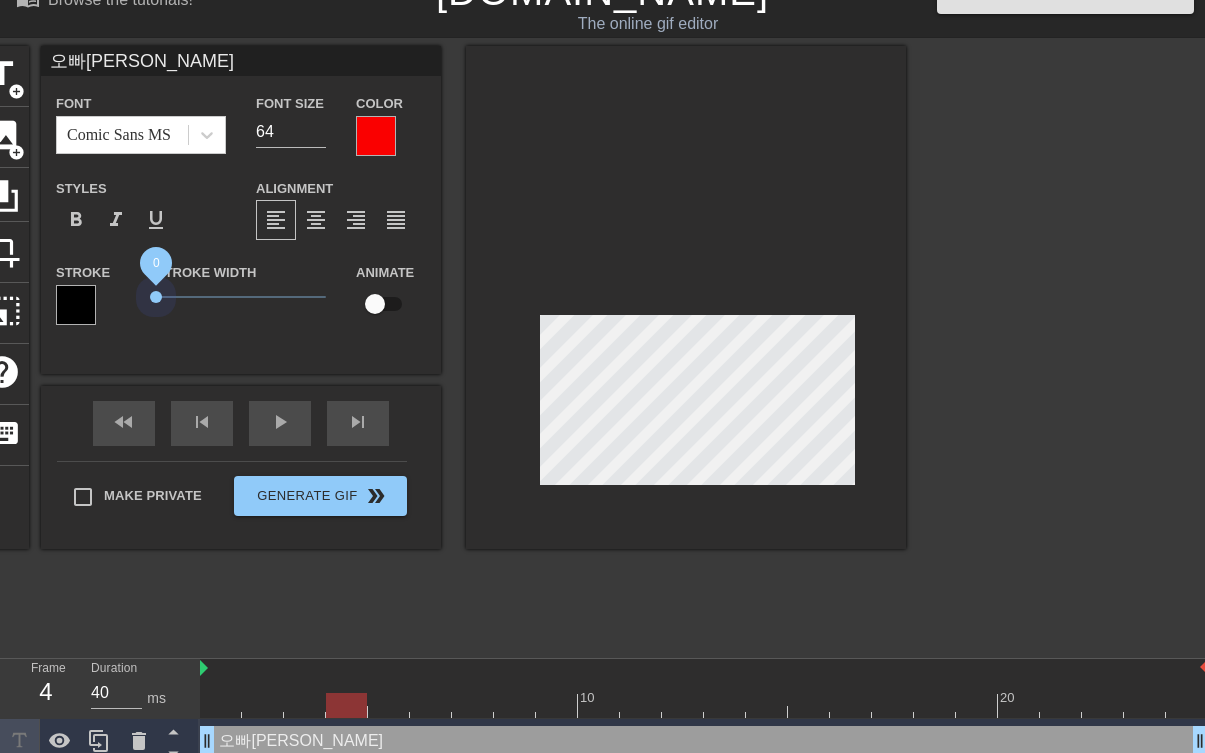 drag, startPoint x: 178, startPoint y: 293, endPoint x: 143, endPoint y: 295, distance: 35.057095 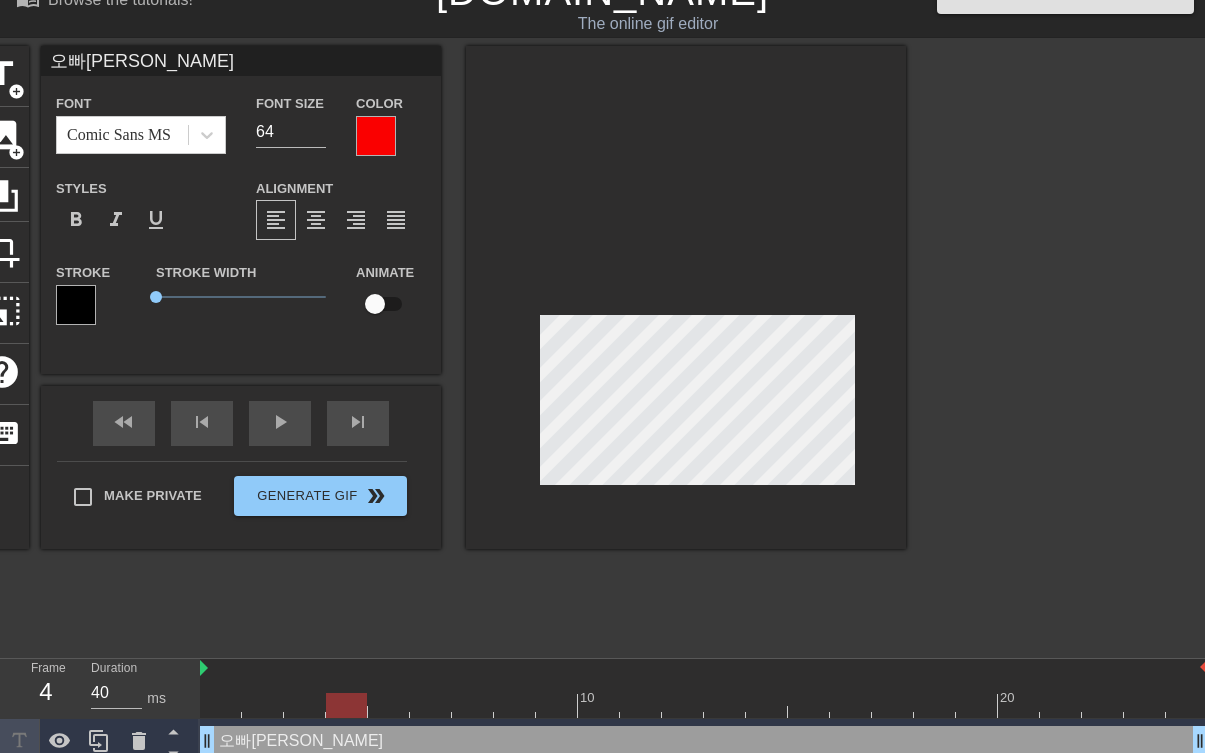 click at bounding box center (76, 305) 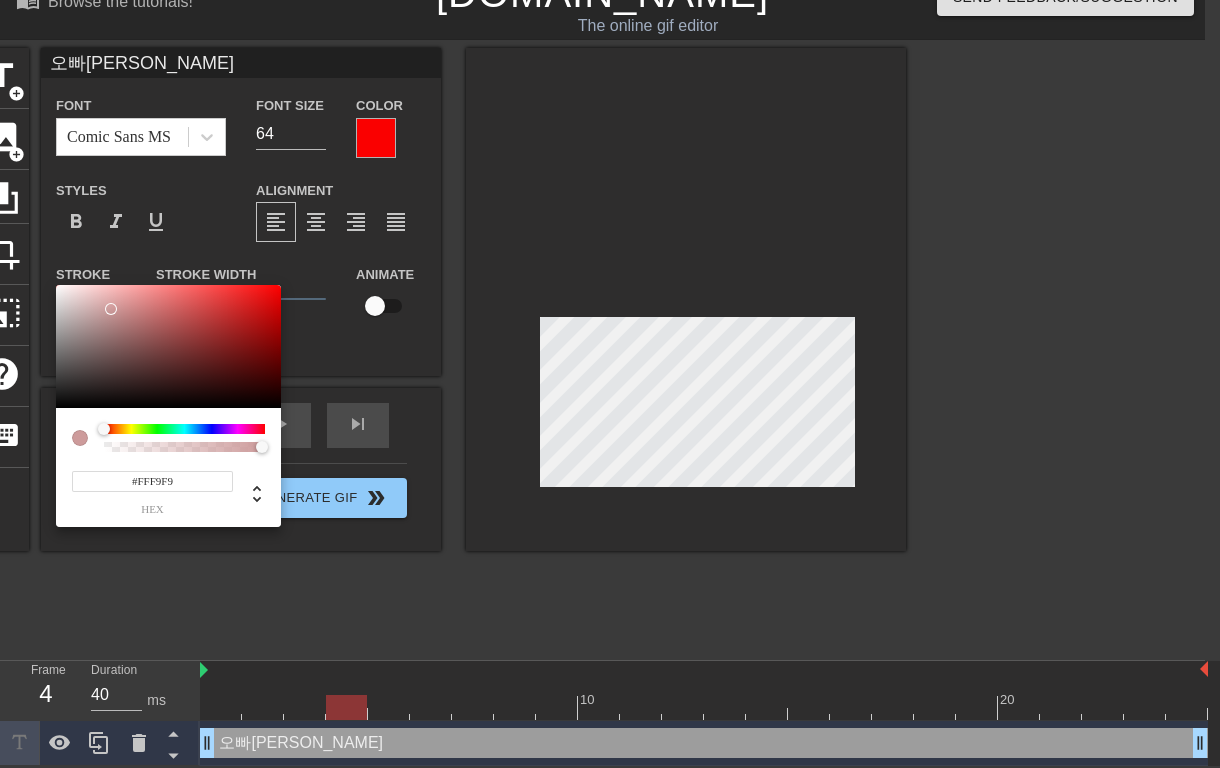 type on "#FFFFFF" 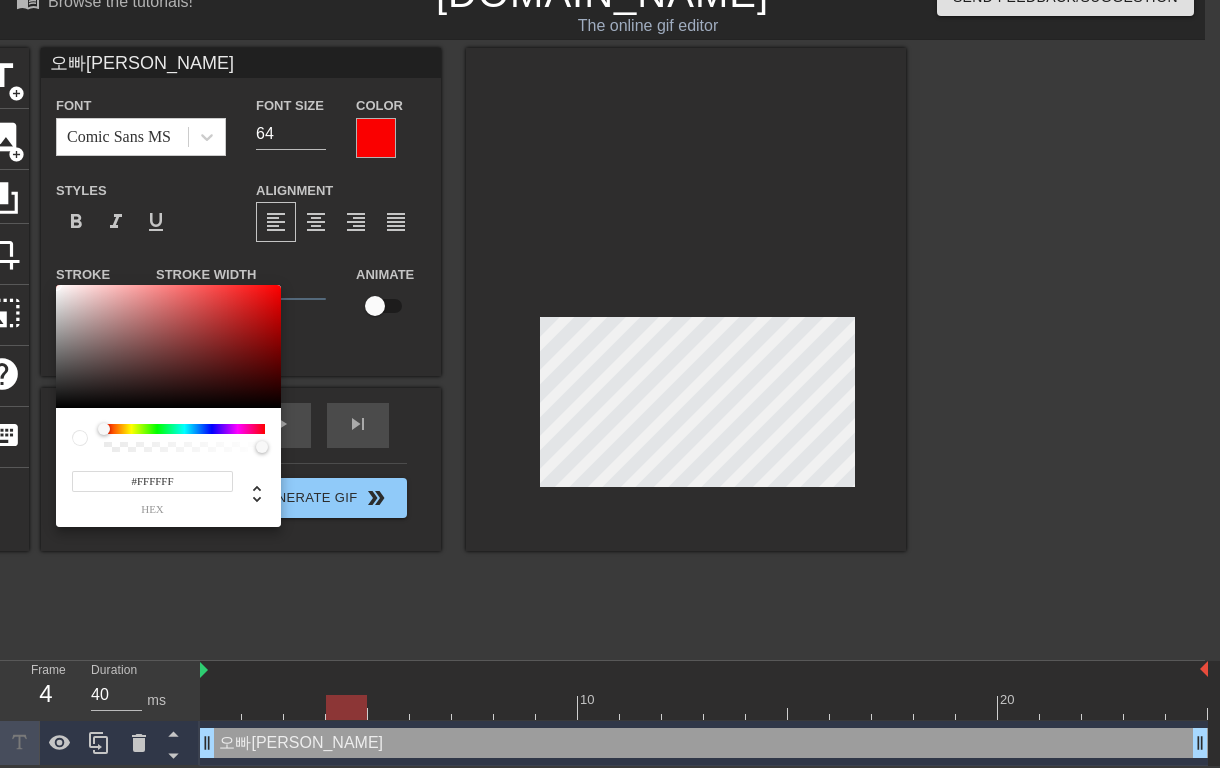 drag, startPoint x: 109, startPoint y: 307, endPoint x: 29, endPoint y: 259, distance: 93.29523 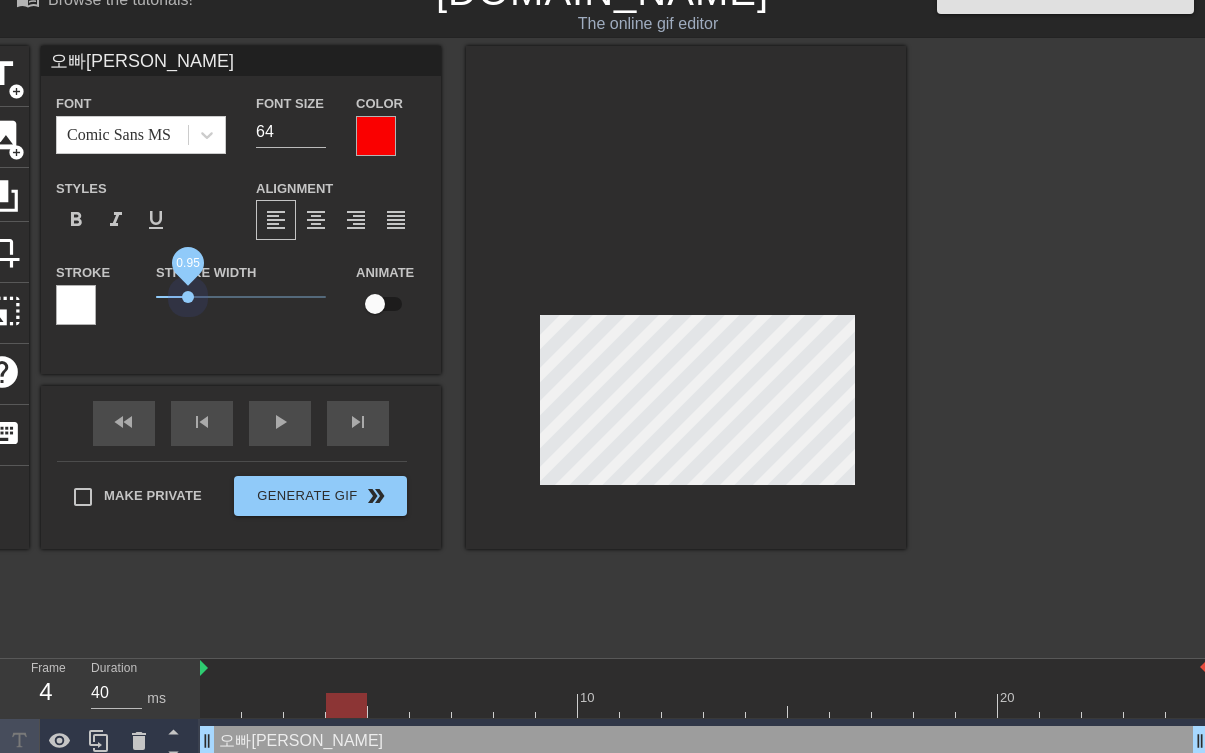 drag, startPoint x: 157, startPoint y: 299, endPoint x: 188, endPoint y: 303, distance: 31.257 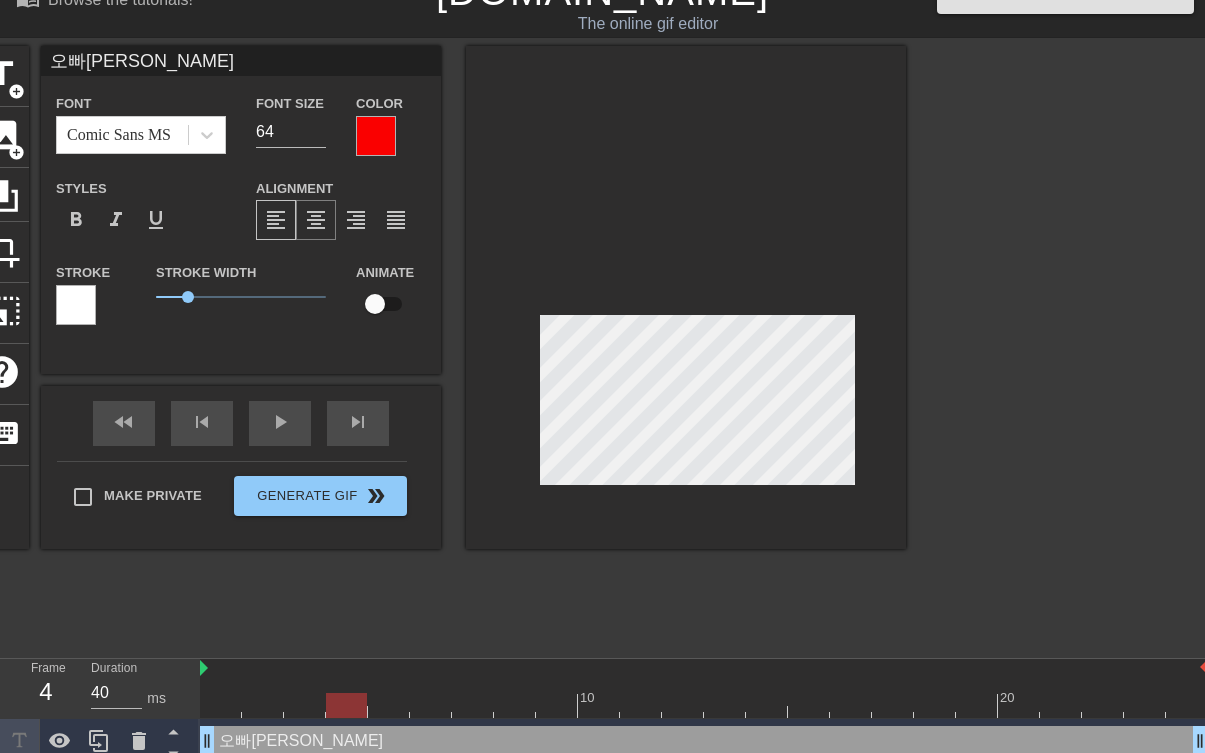 click on "format_align_center" at bounding box center [316, 220] 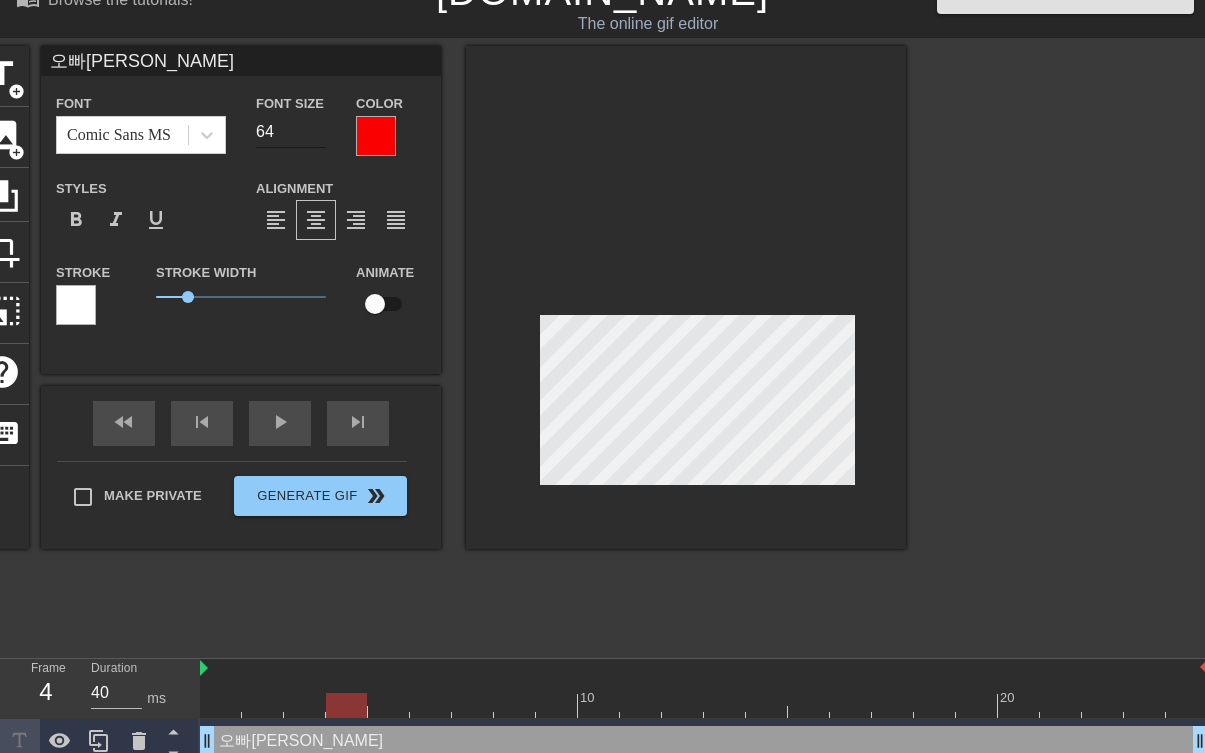 click on "64" at bounding box center [291, 132] 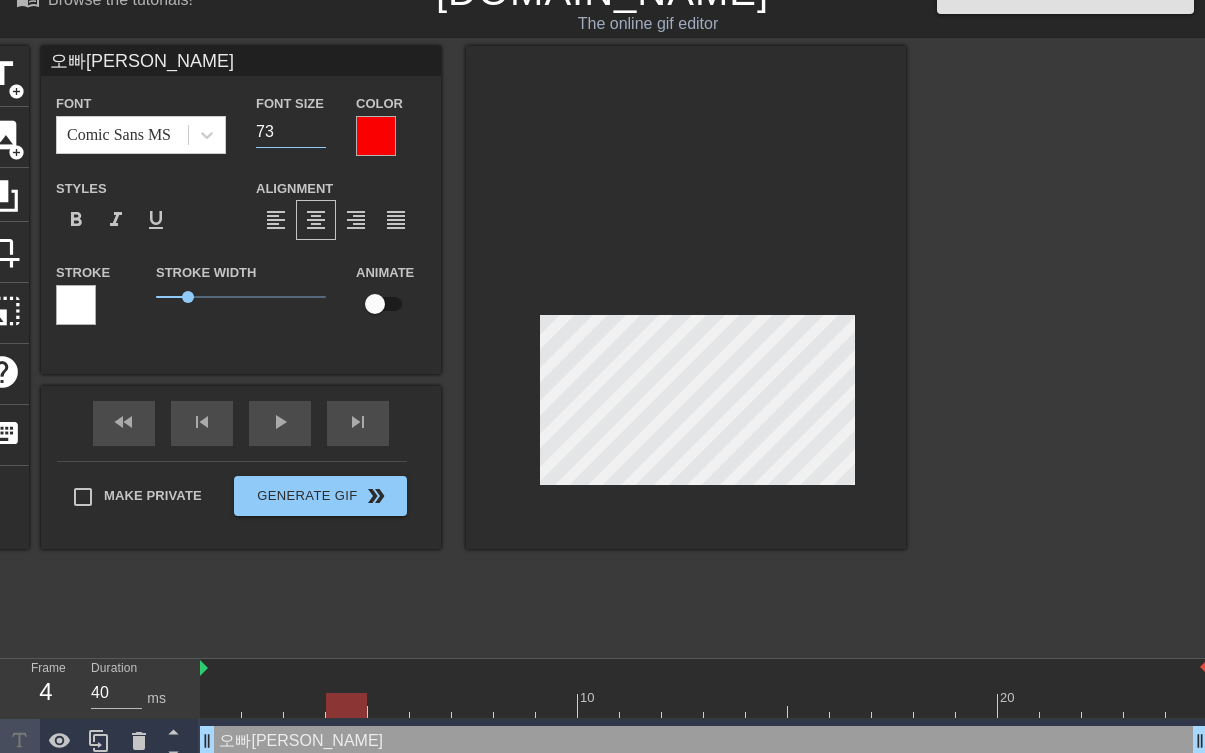 click on "73" at bounding box center (291, 132) 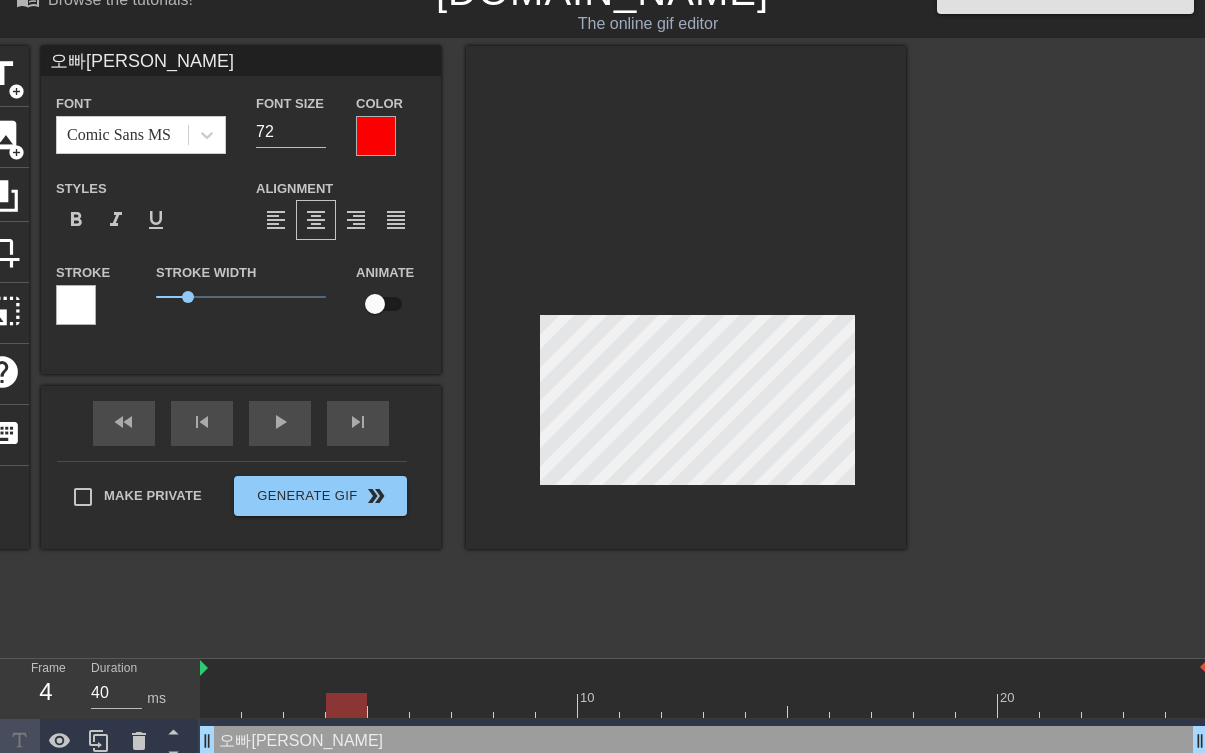 type on "72" 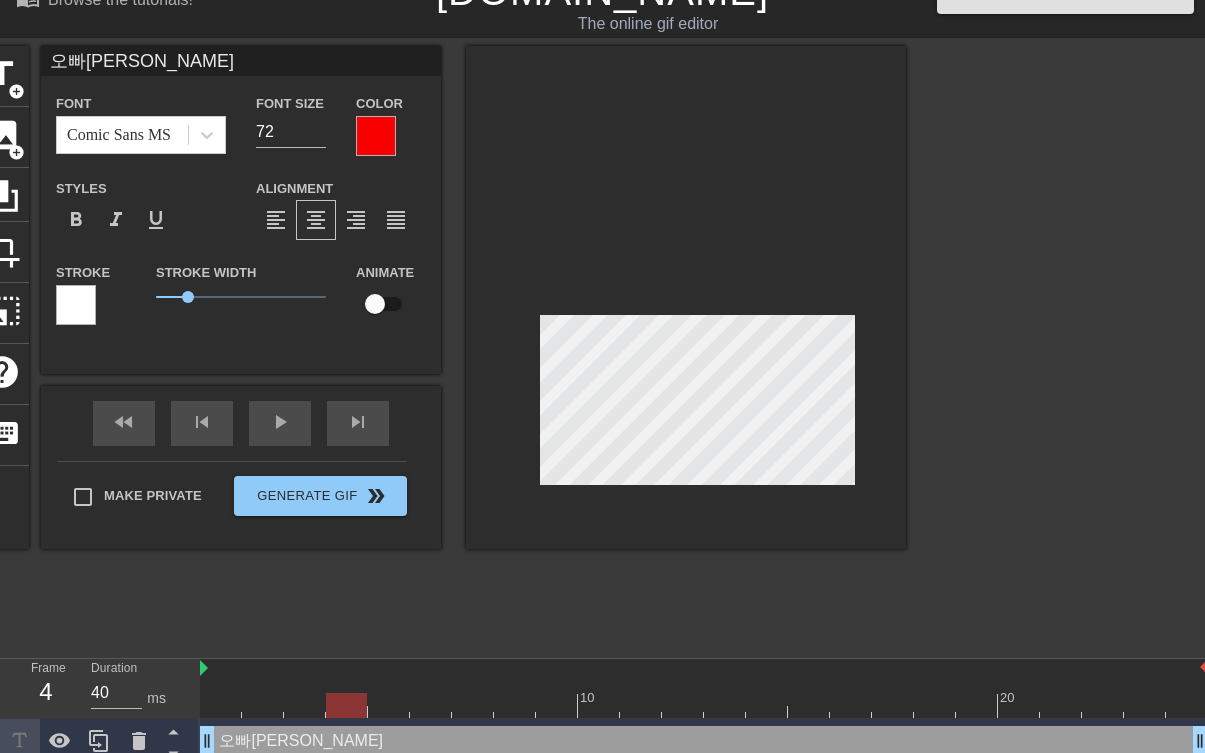 click at bounding box center (375, 304) 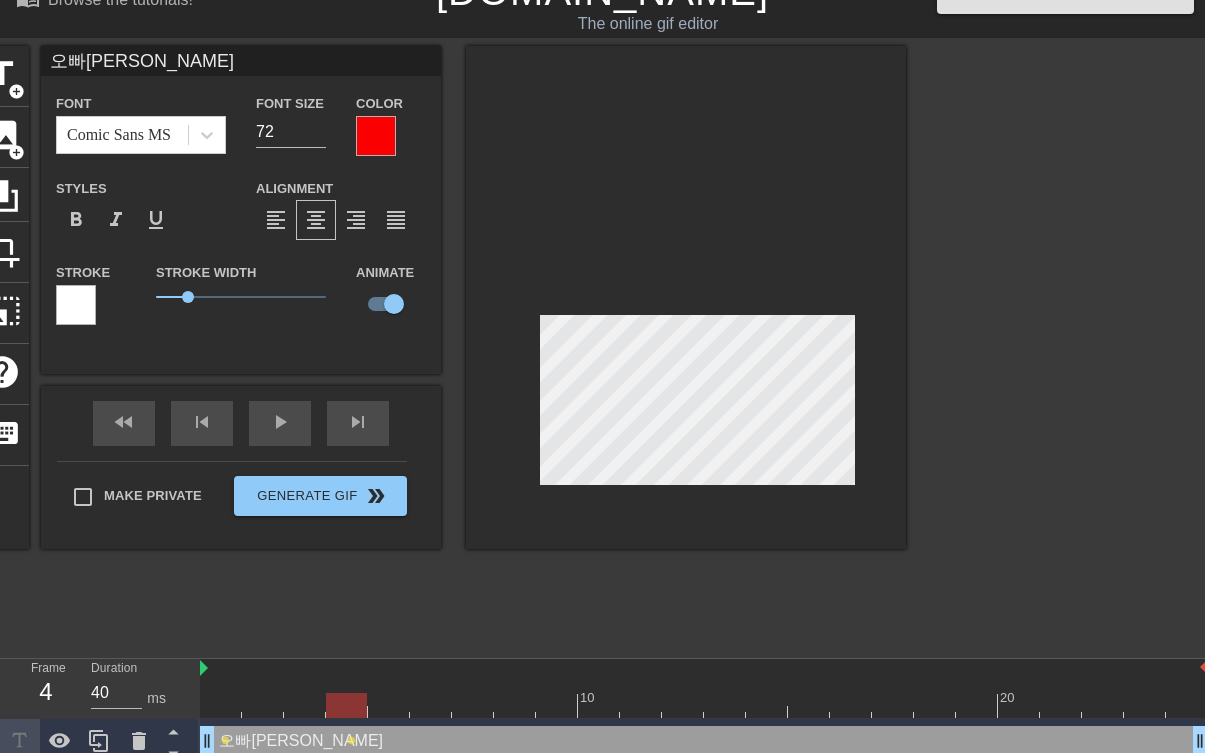 scroll, scrollTop: 3, scrollLeft: 4, axis: both 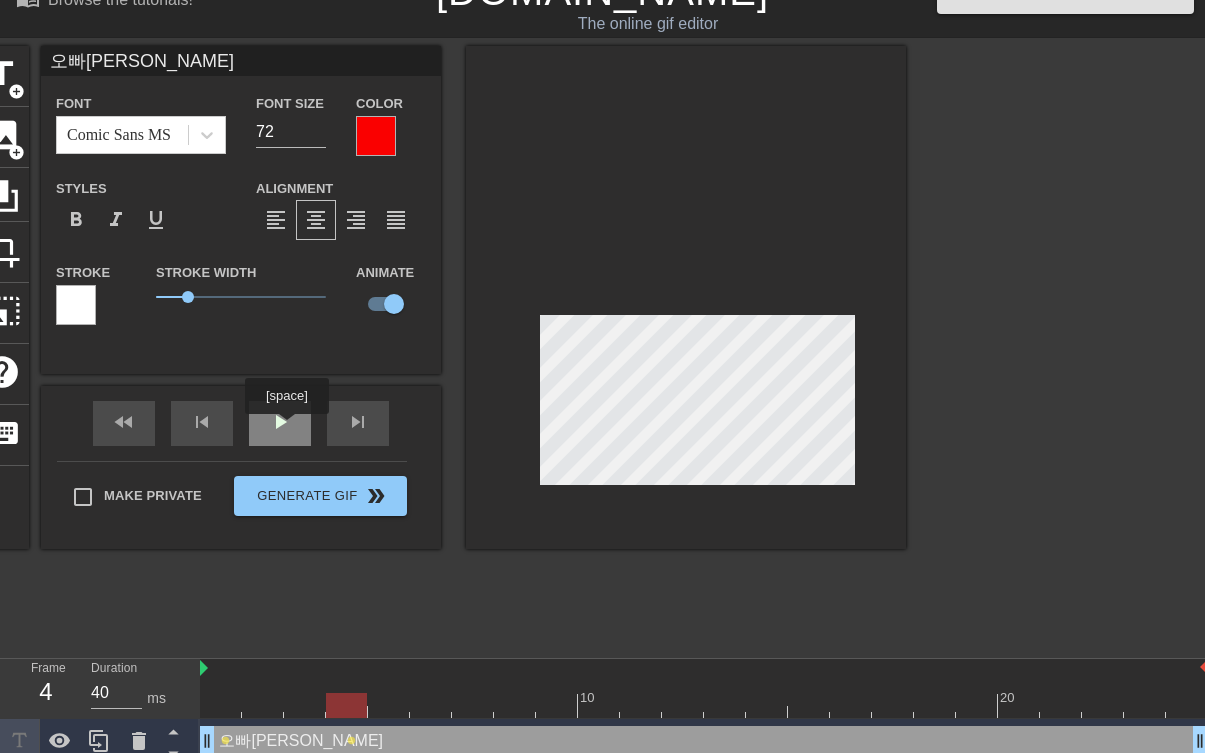 click on "play_arrow" at bounding box center [280, 423] 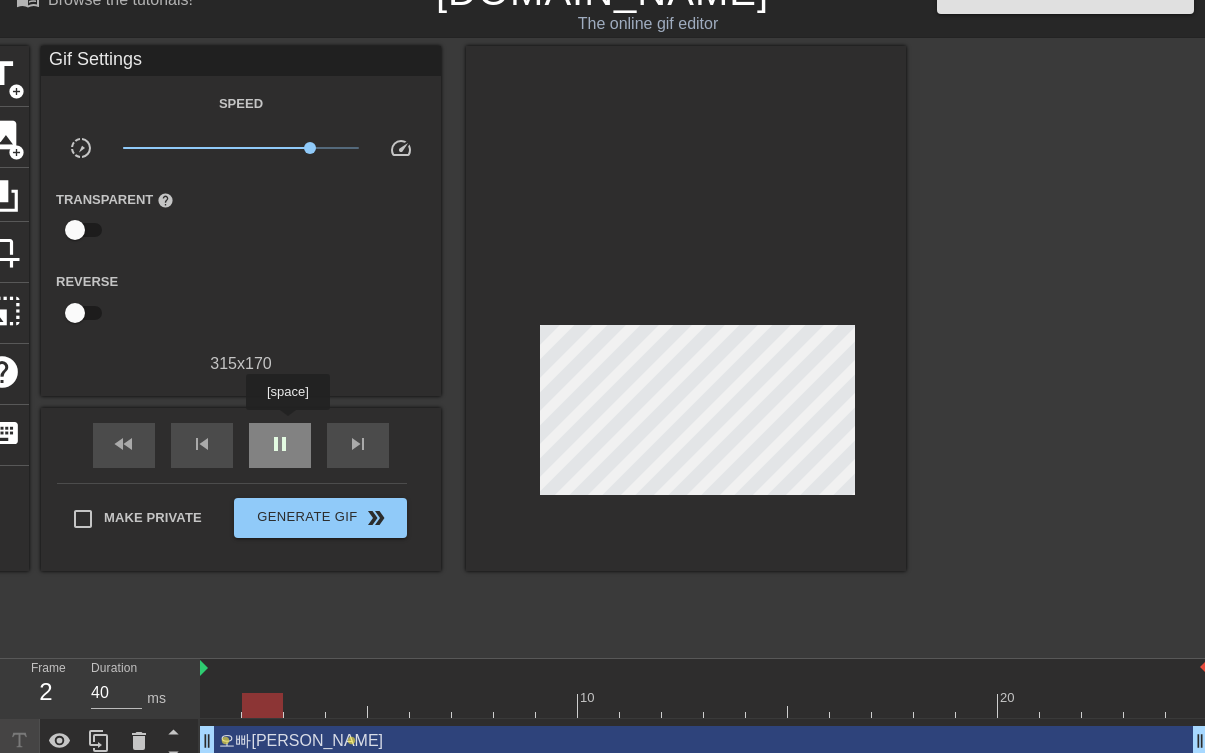 click on "pause" at bounding box center [280, 445] 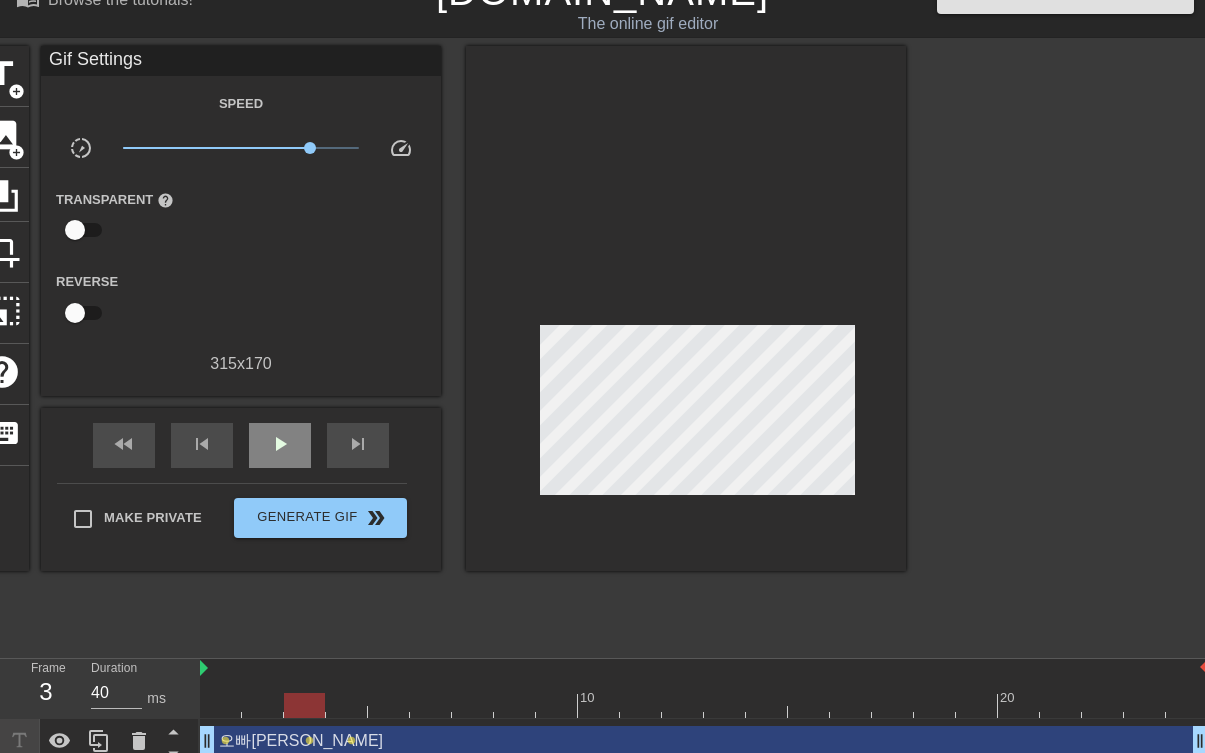 click on "fast_rewind skip_previous play_arrow skip_next" at bounding box center [241, 445] 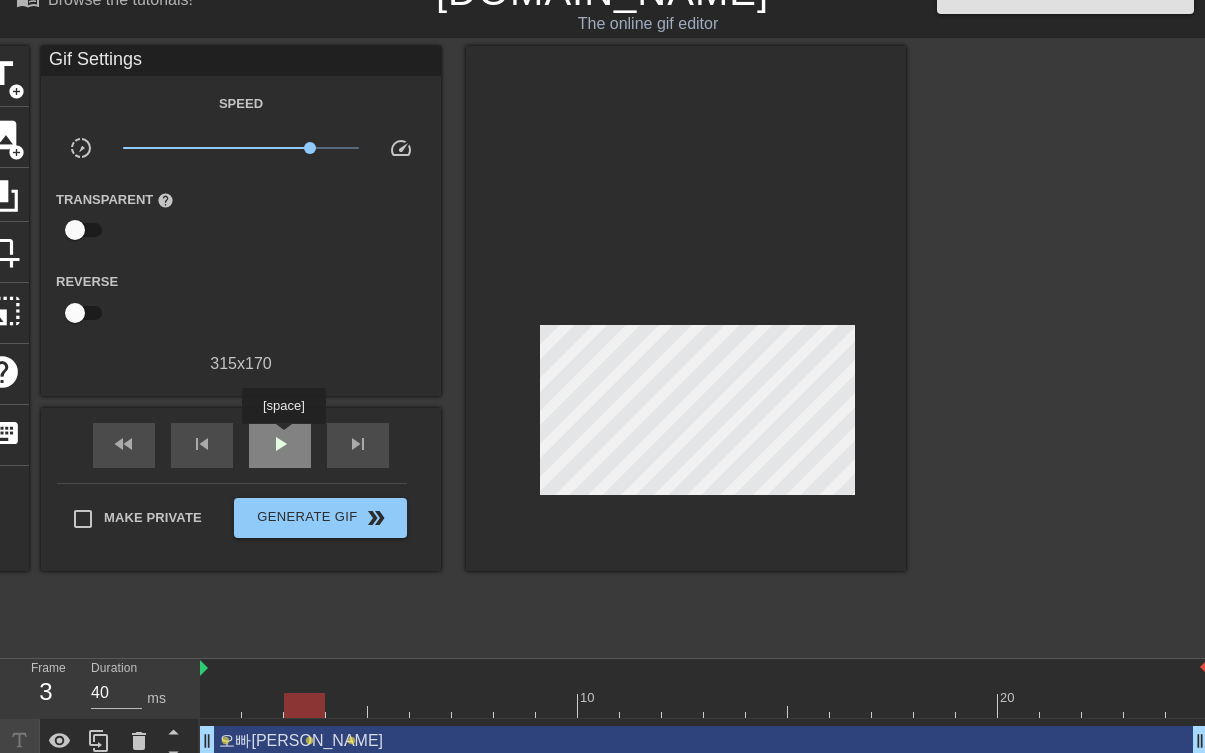 click on "play_arrow" at bounding box center (280, 444) 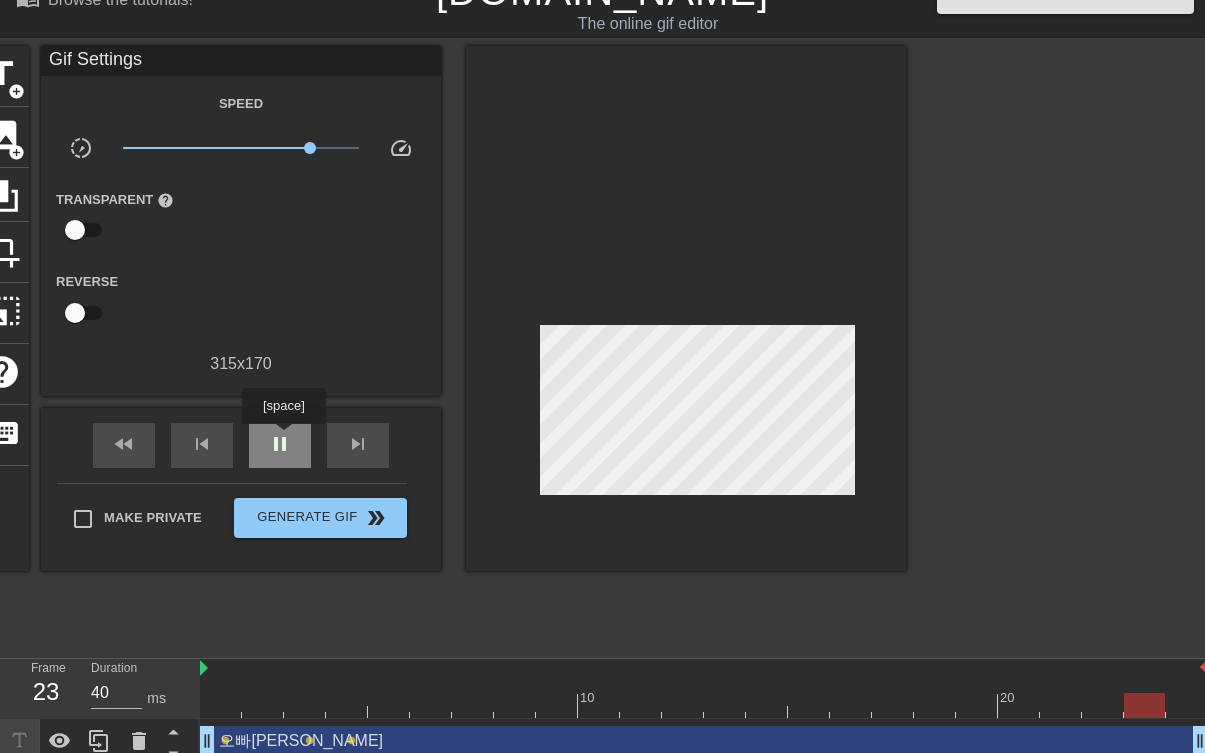 click on "pause" at bounding box center (280, 444) 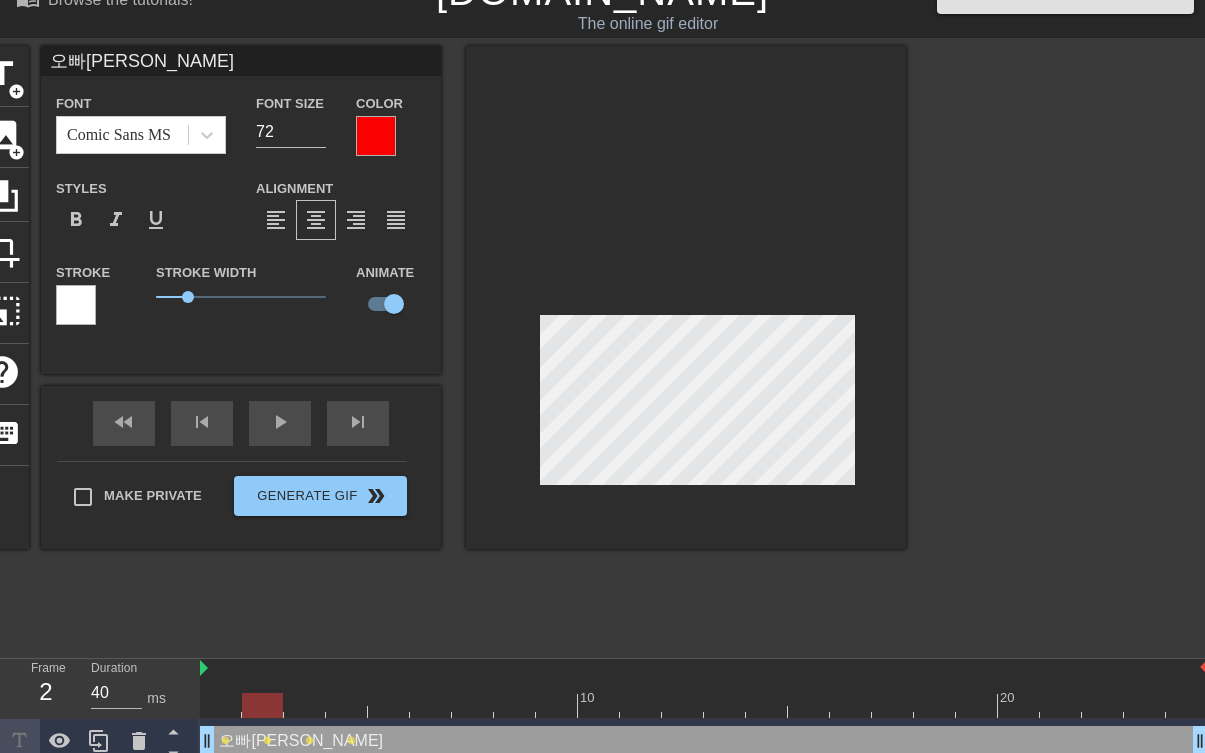 click on "오빠하앙 drag_handle drag_handle" at bounding box center (704, 741) 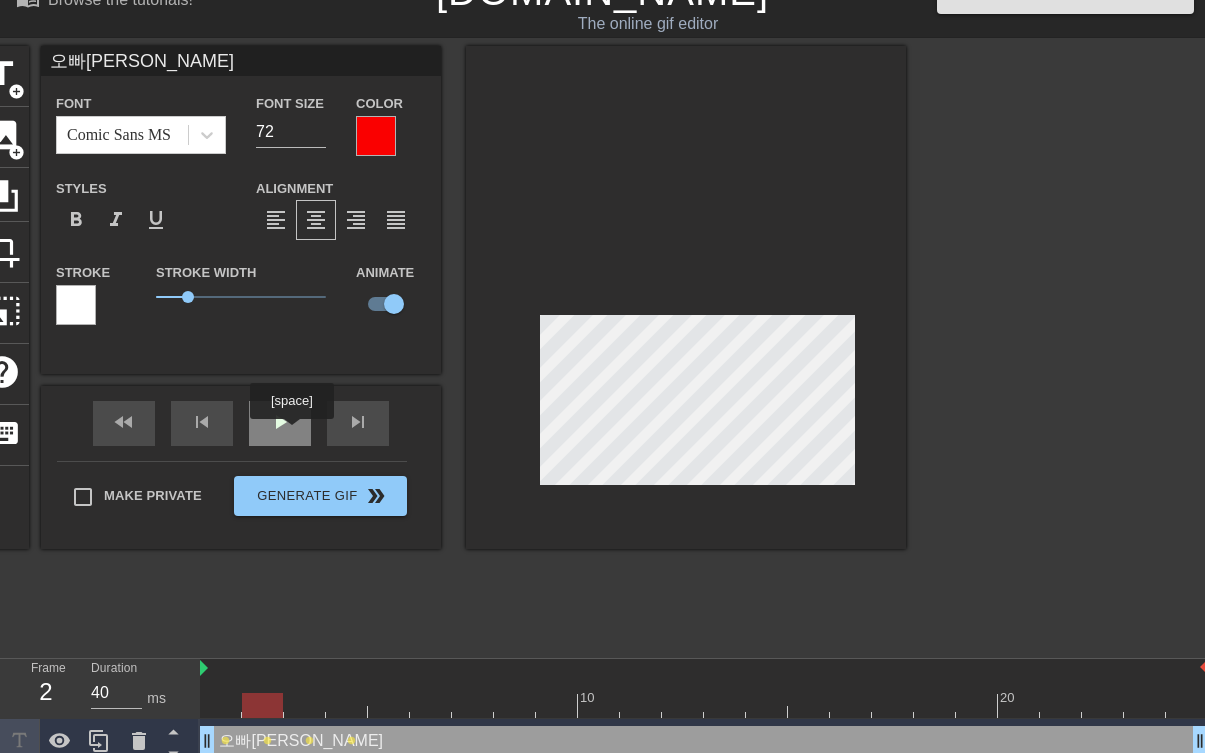 click on "play_arrow" at bounding box center [280, 423] 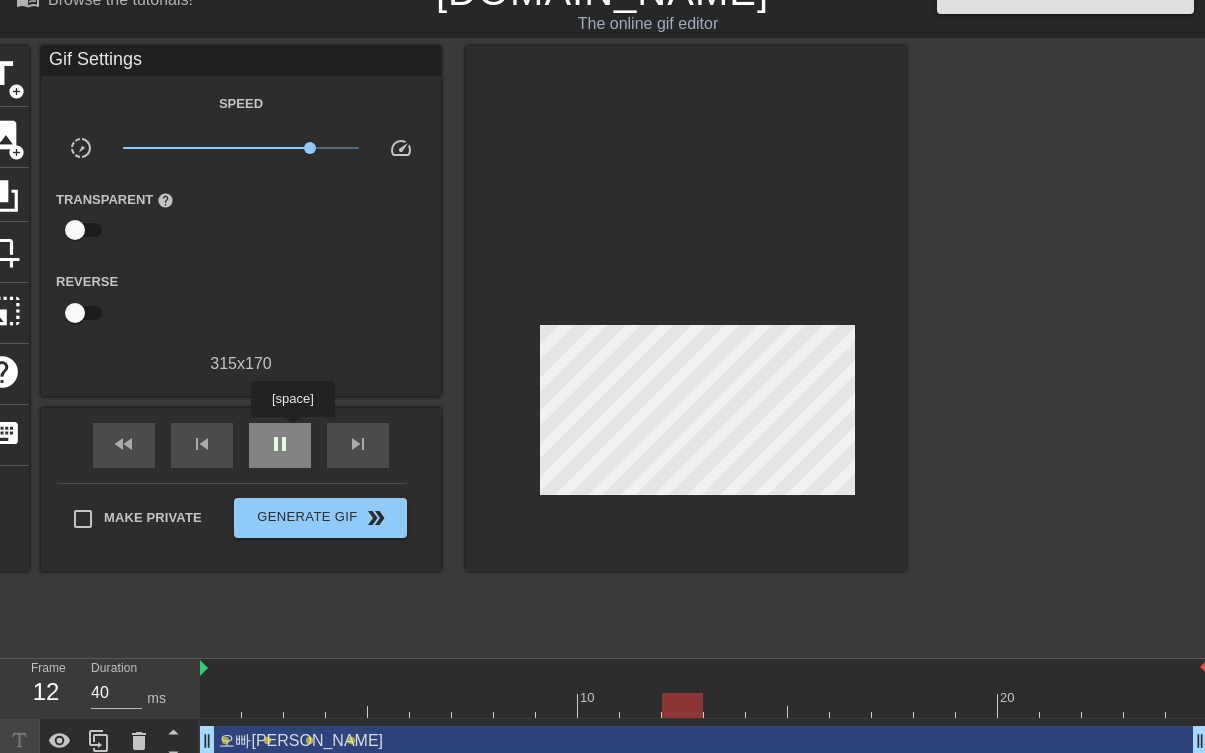 click on "pause" at bounding box center [280, 445] 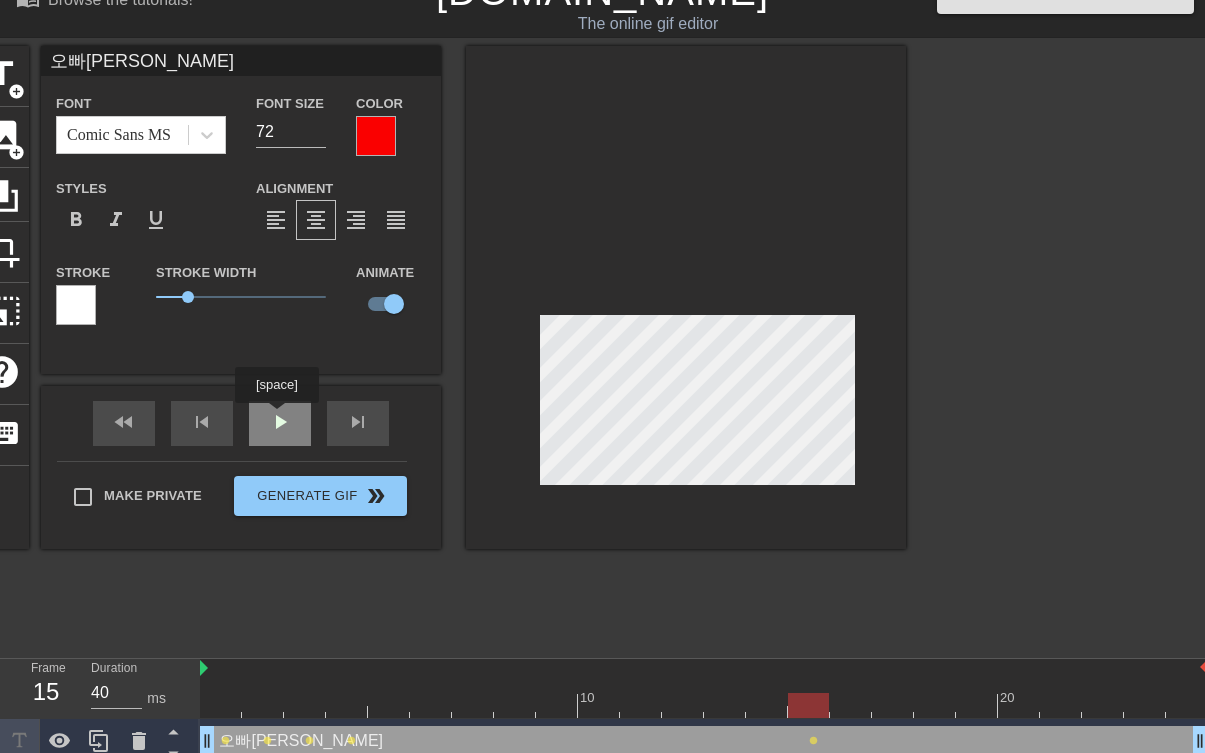 click on "fast_rewind skip_previous play_arrow skip_next" at bounding box center [241, 423] 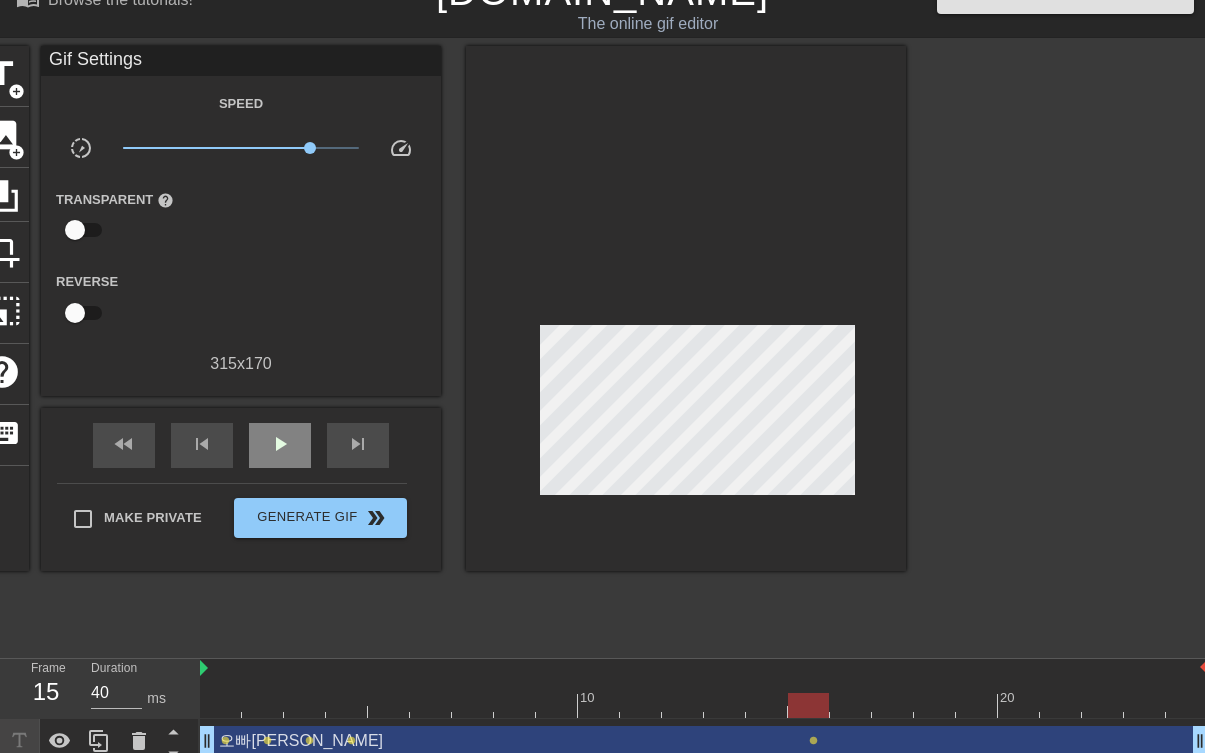 click on "fast_rewind skip_previous play_arrow skip_next" at bounding box center (241, 445) 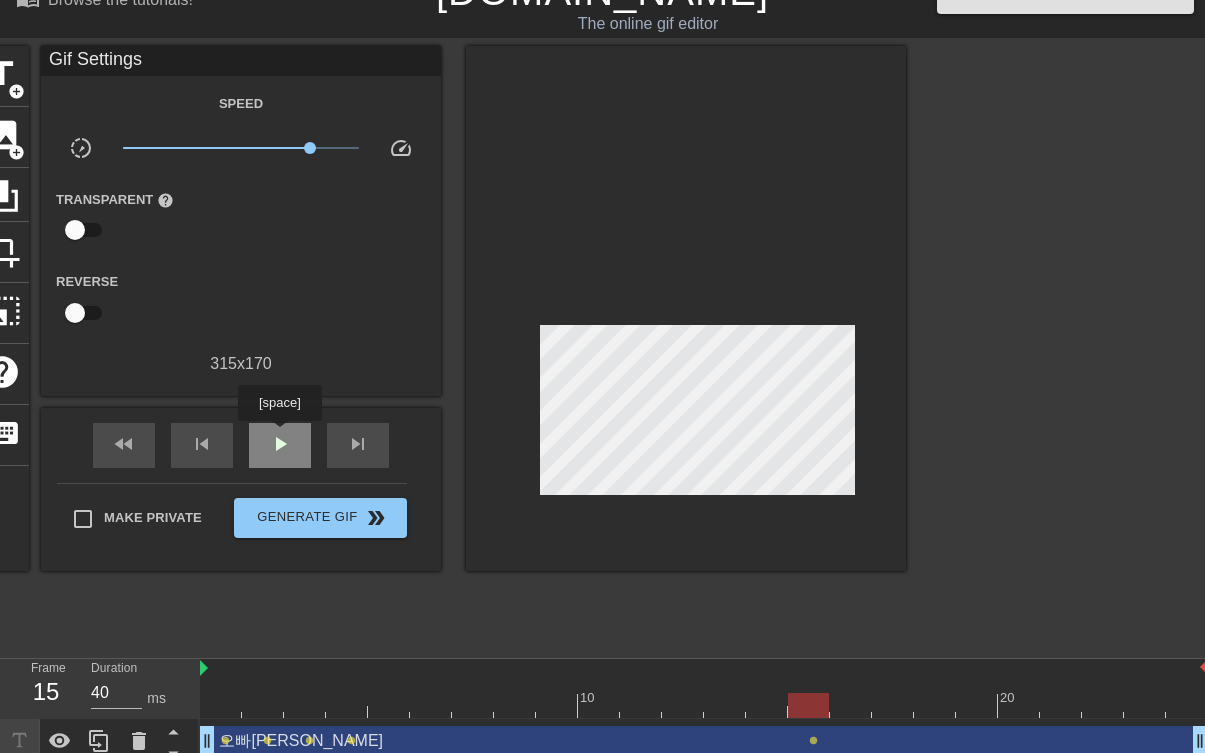 click on "play_arrow" at bounding box center [280, 444] 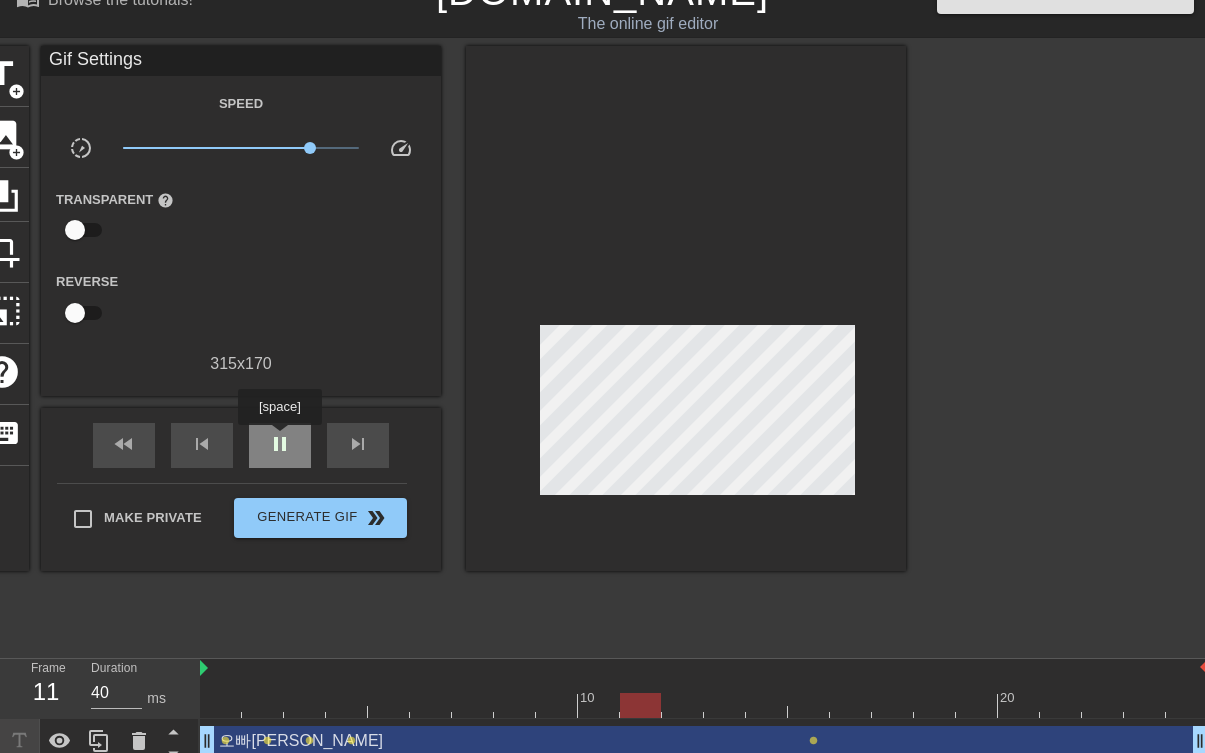 click on "pause" at bounding box center [280, 444] 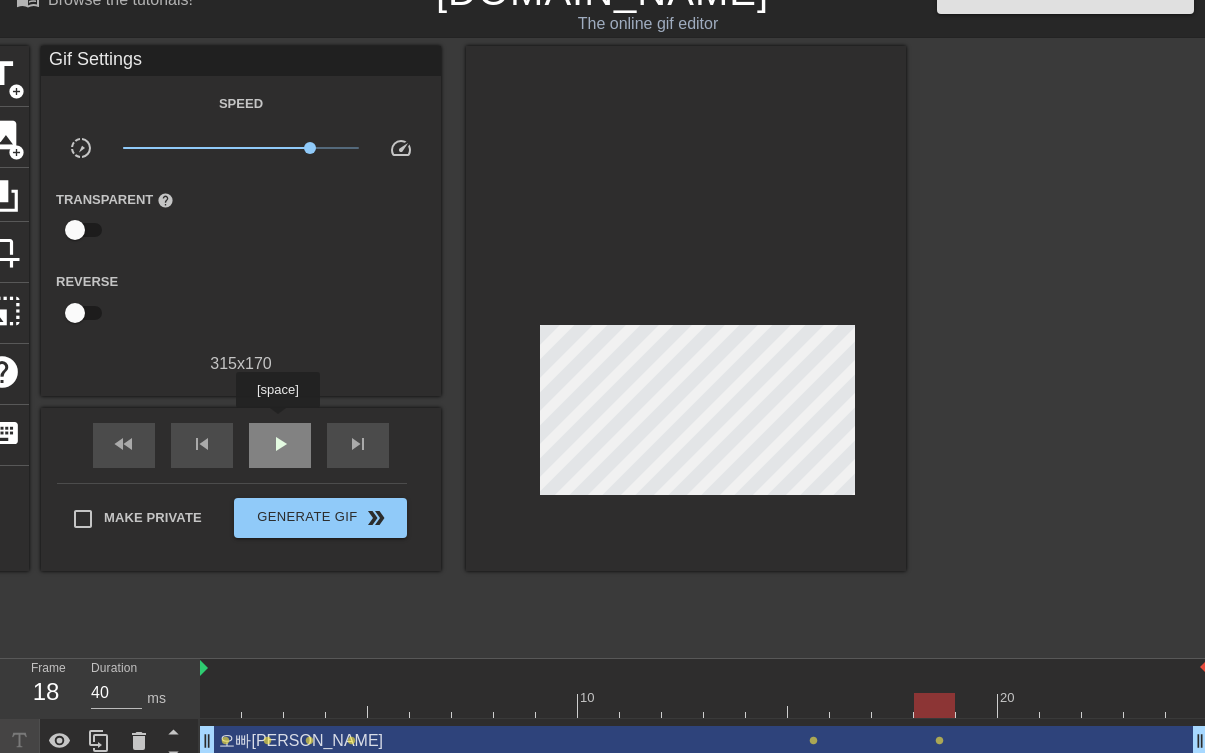 click on "play_arrow" at bounding box center [280, 445] 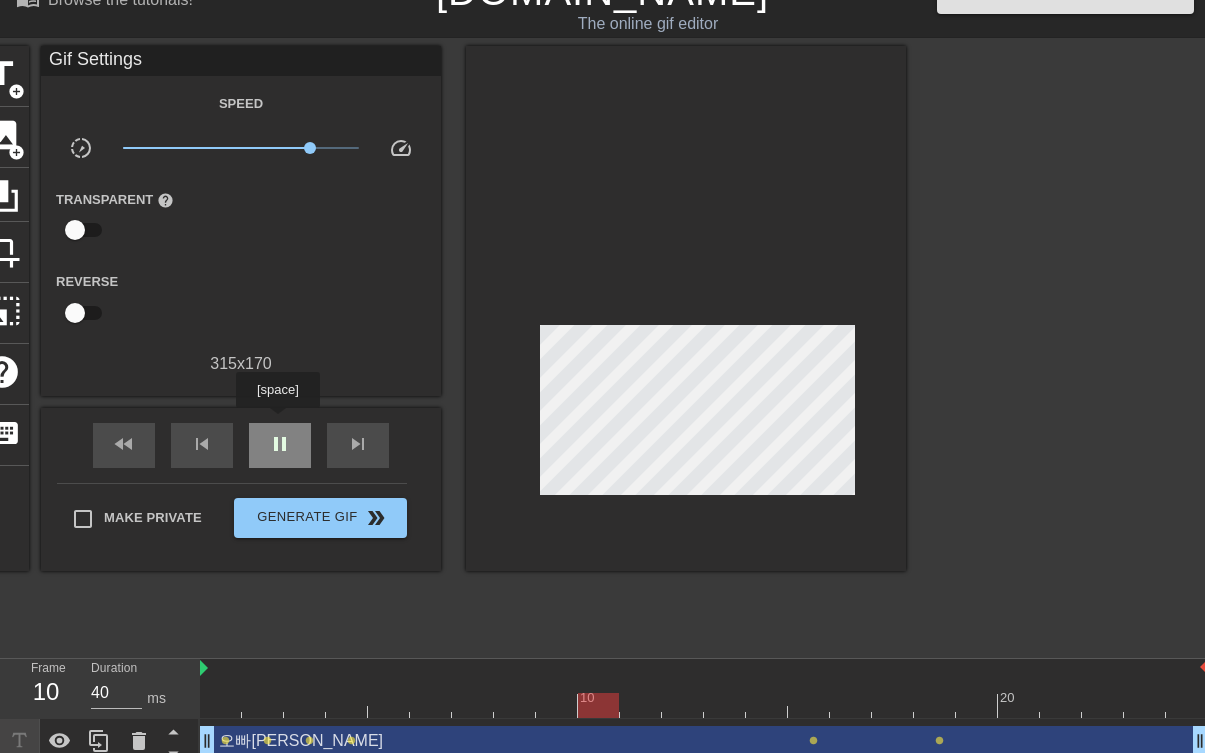 click on "pause" at bounding box center [280, 445] 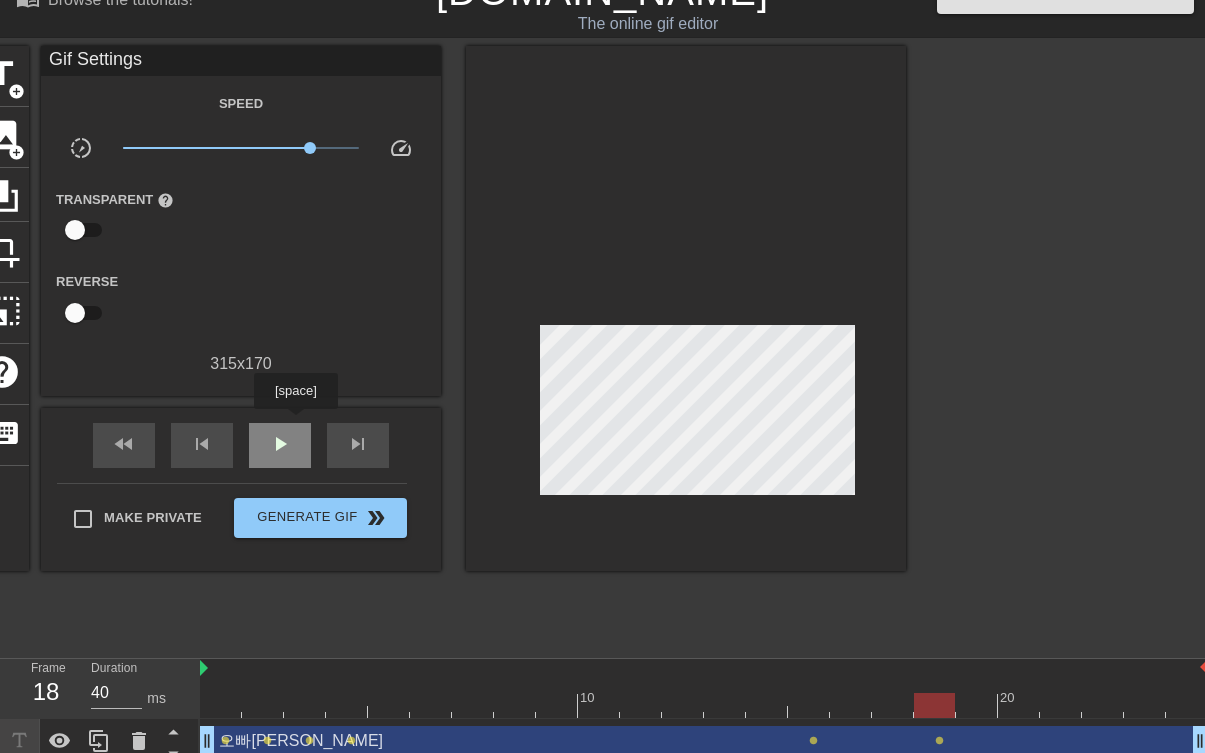 click on "play_arrow" at bounding box center (280, 445) 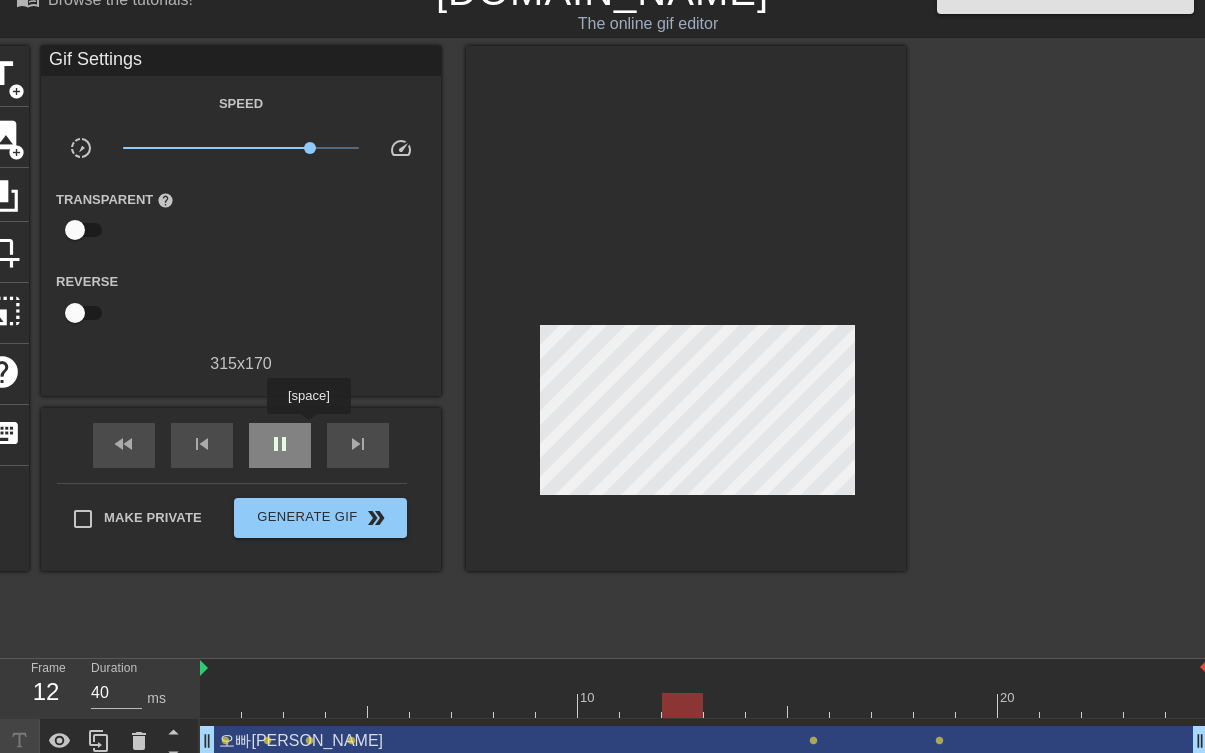 click on "pause" at bounding box center [280, 444] 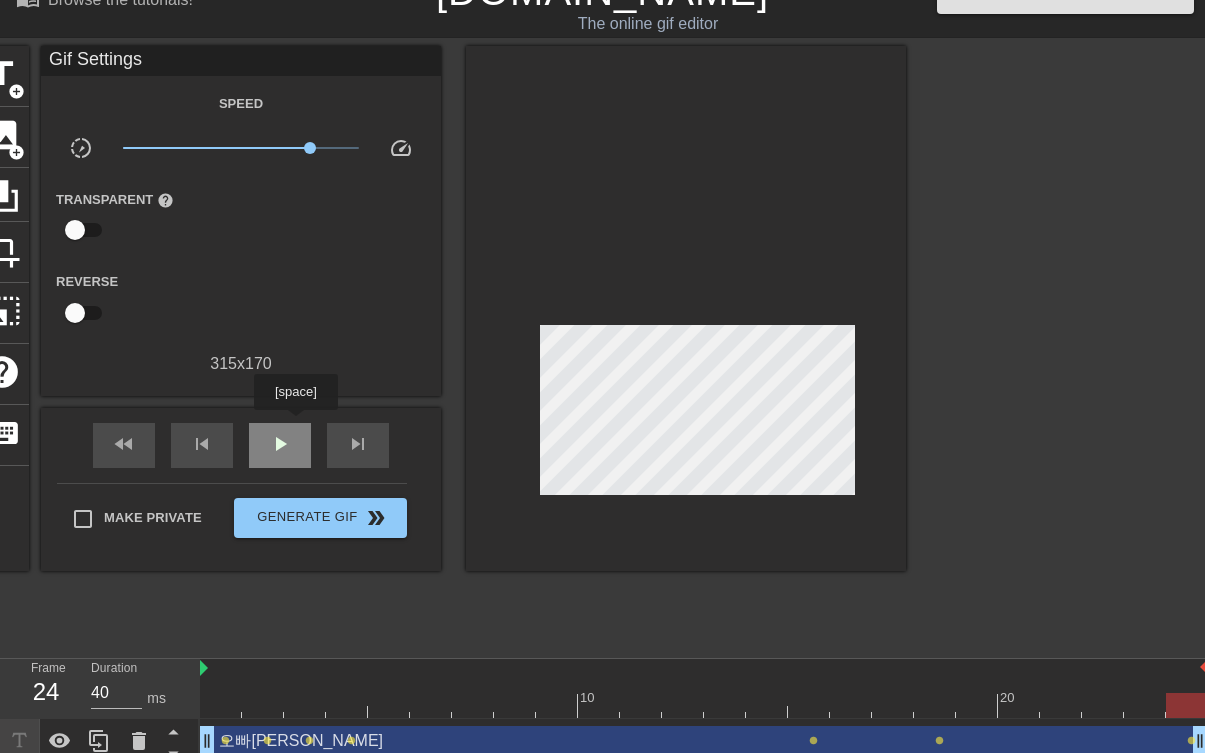 click on "play_arrow" at bounding box center [280, 445] 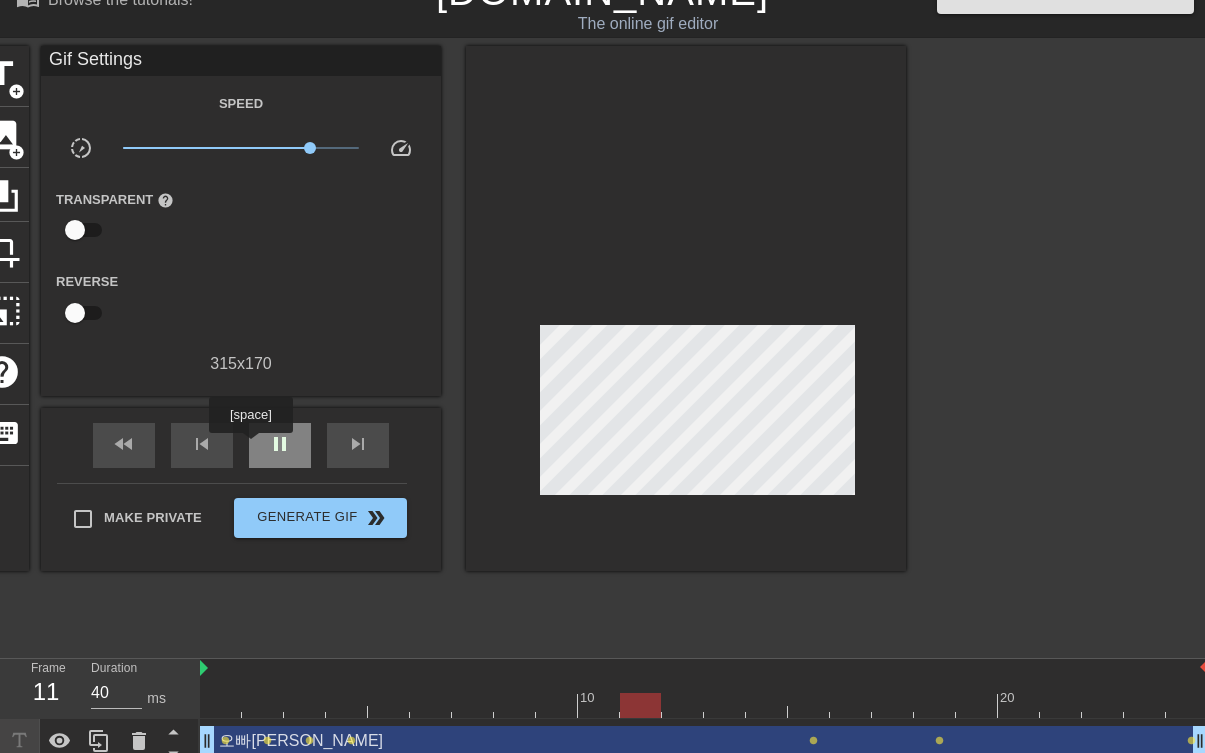 click on "pause" at bounding box center [280, 445] 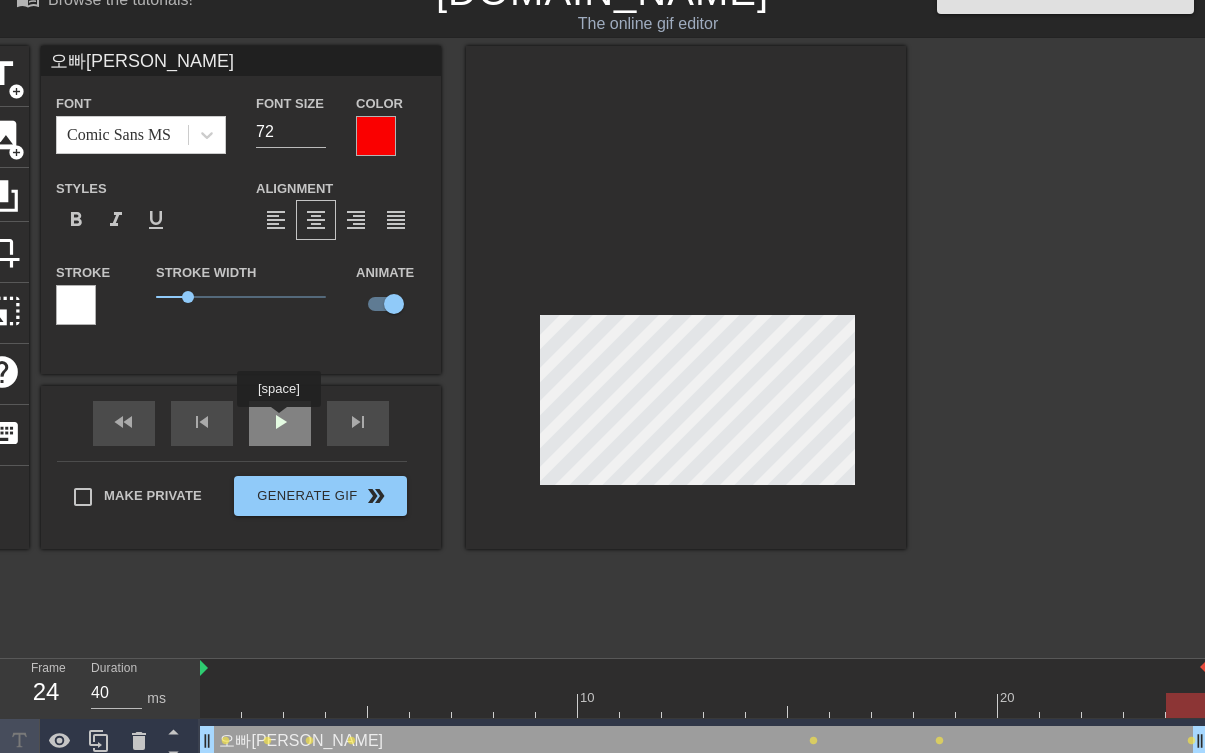 click on "play_arrow" at bounding box center [280, 423] 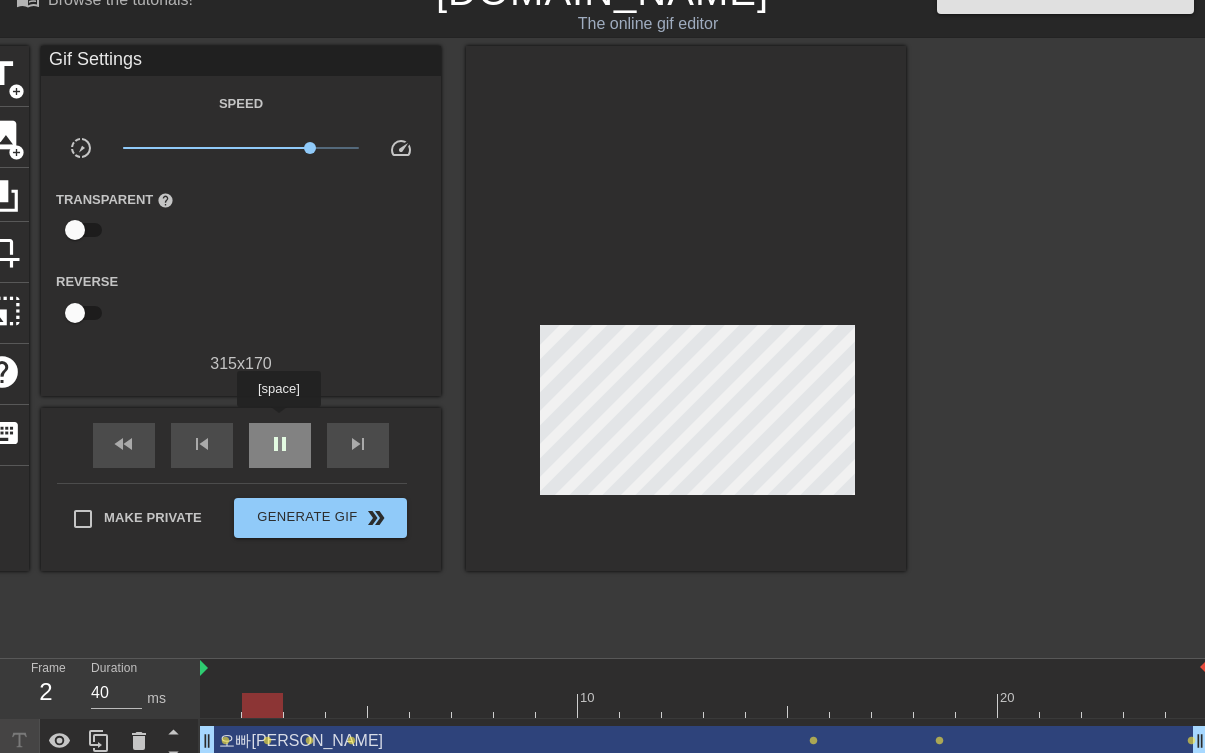 click on "pause" at bounding box center [280, 445] 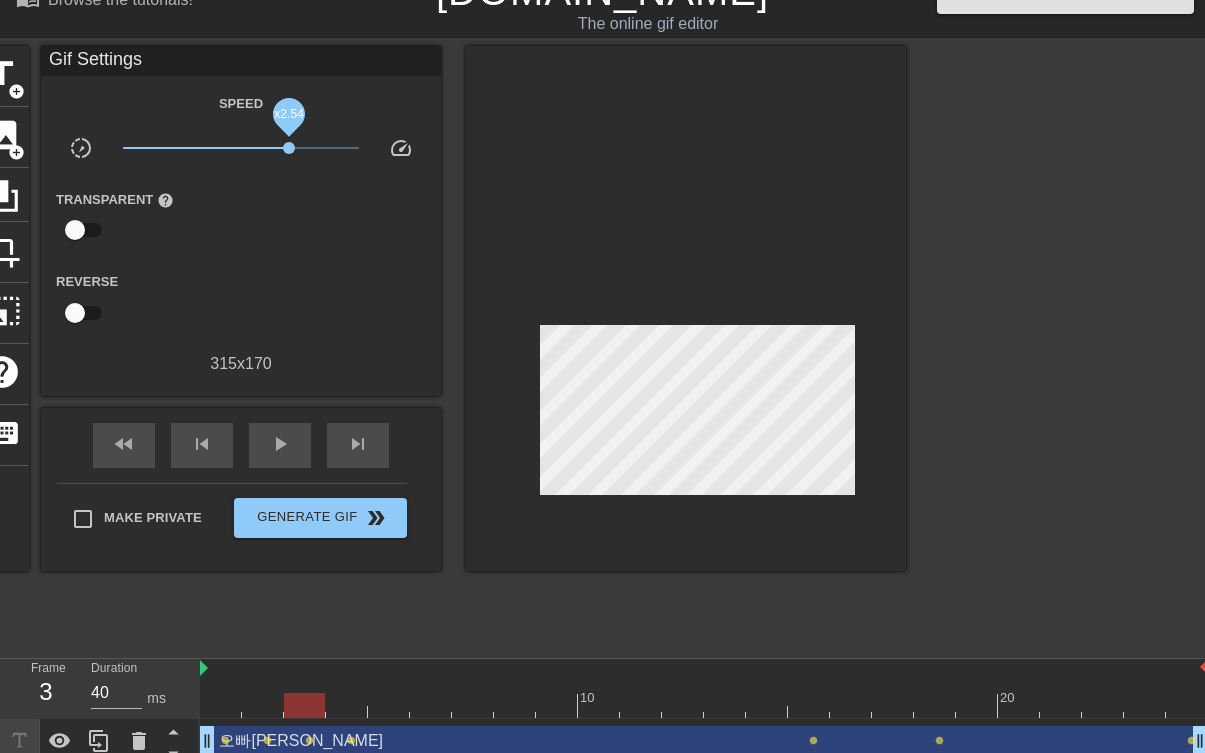 drag, startPoint x: 310, startPoint y: 145, endPoint x: 289, endPoint y: 145, distance: 21 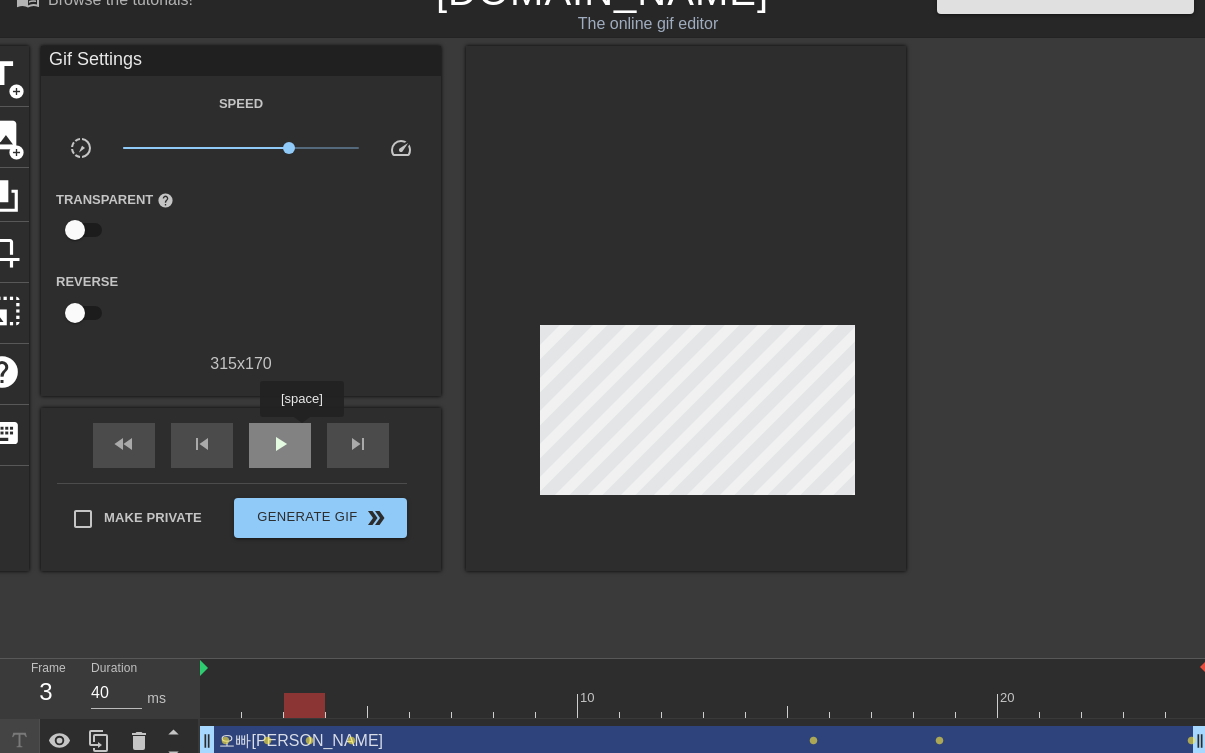 click on "play_arrow" at bounding box center (280, 445) 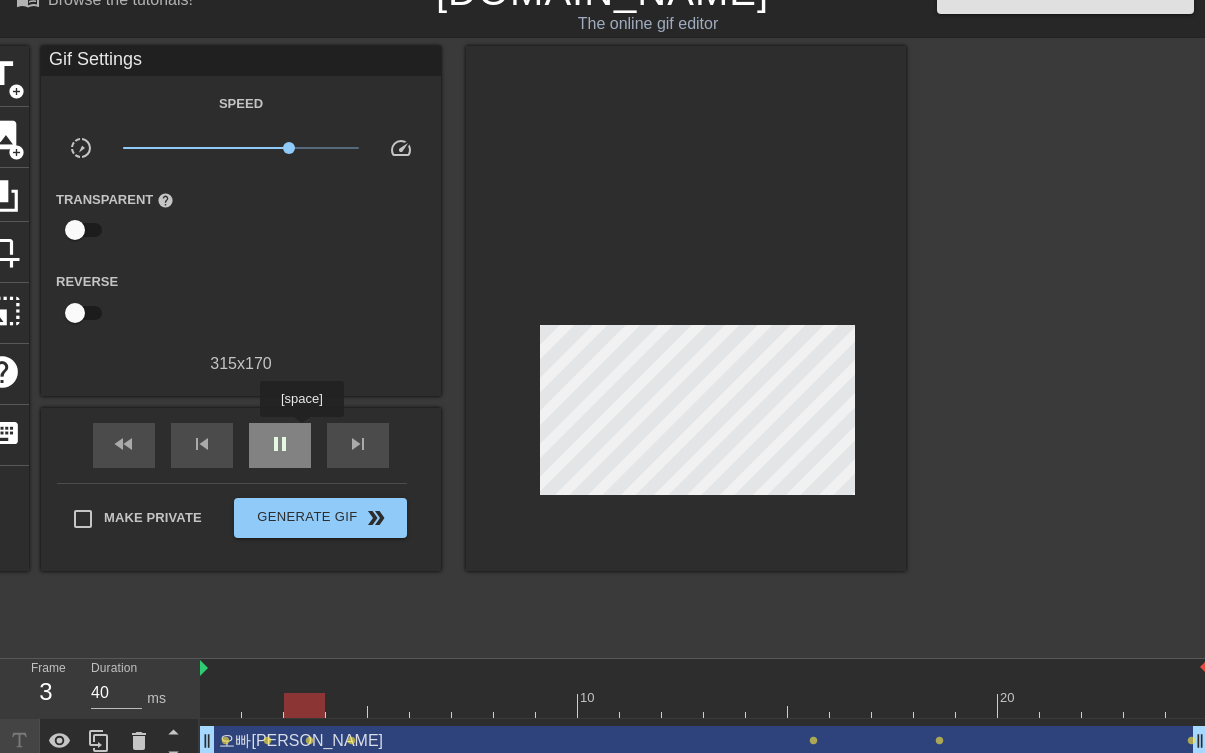 click on "pause" at bounding box center (280, 445) 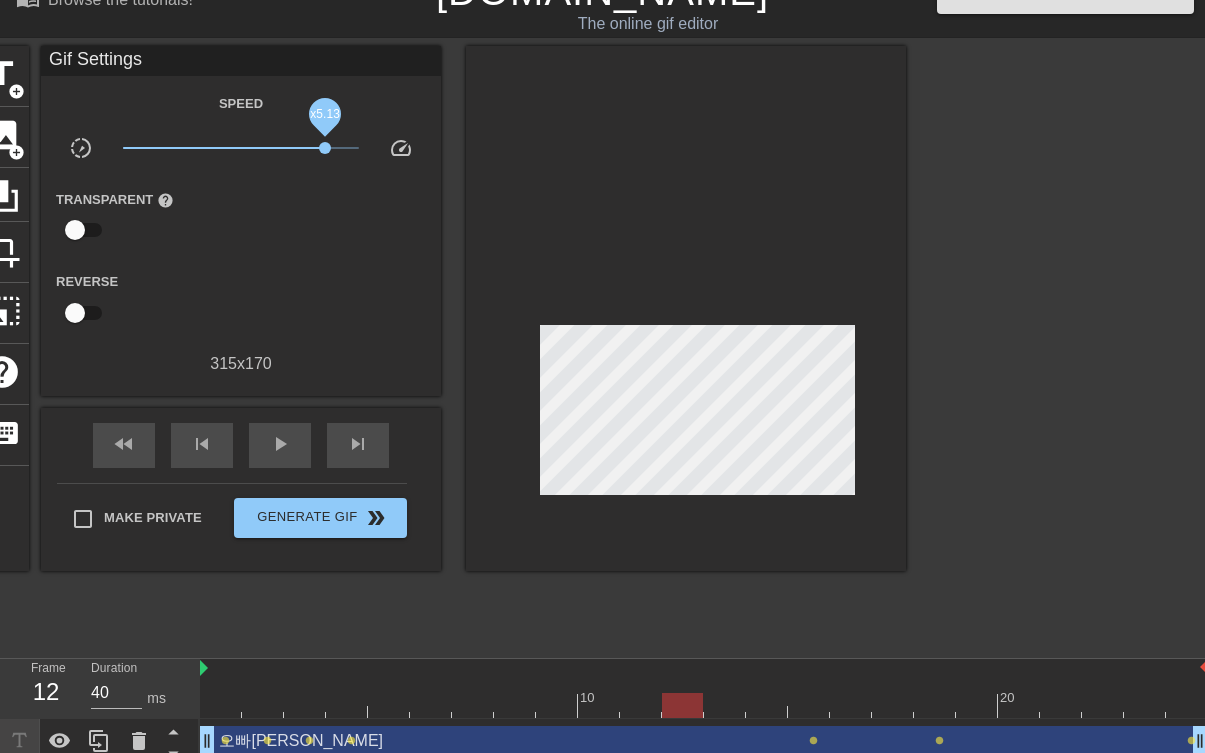 drag, startPoint x: 293, startPoint y: 151, endPoint x: 325, endPoint y: 153, distance: 32.06244 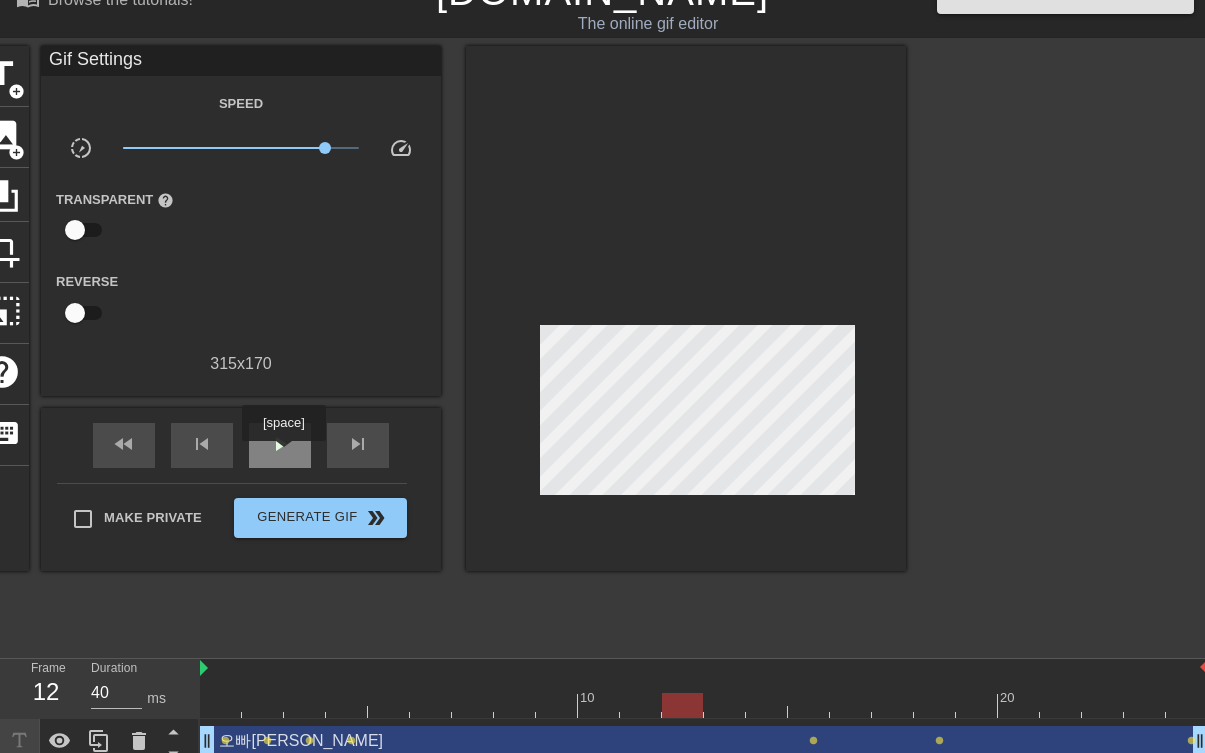 click on "play_arrow" at bounding box center (280, 444) 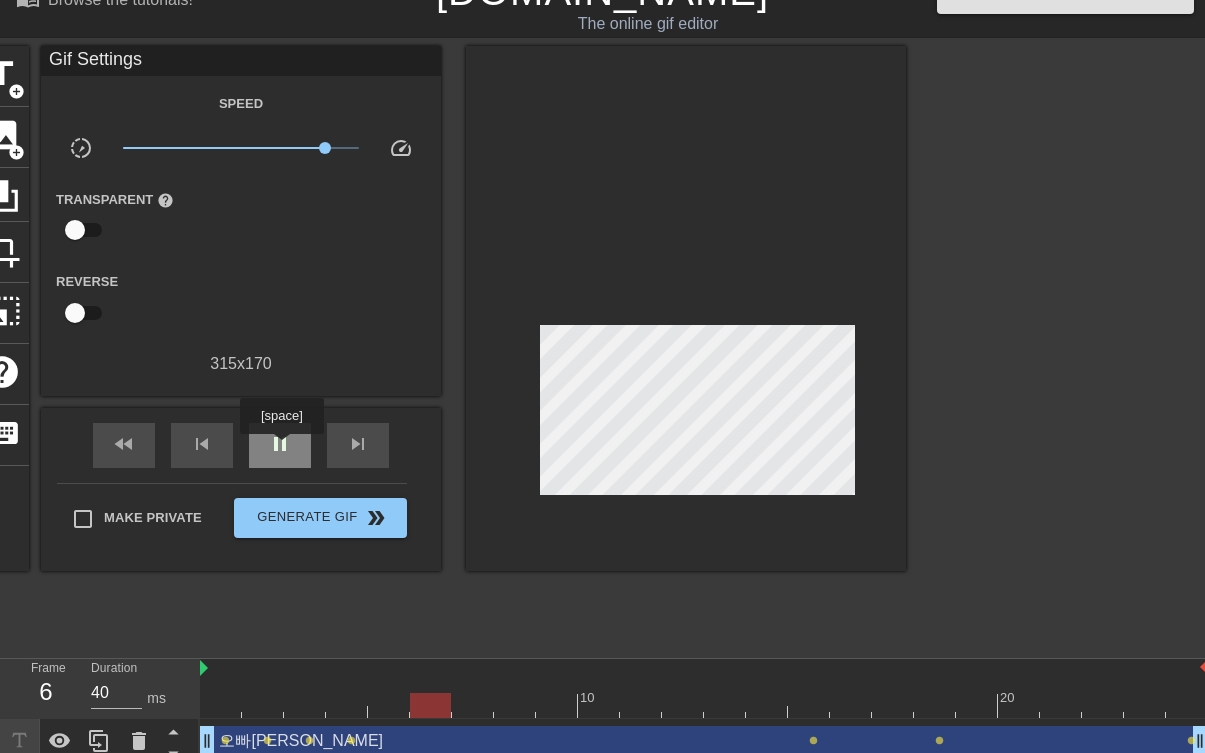 click on "pause" at bounding box center [280, 444] 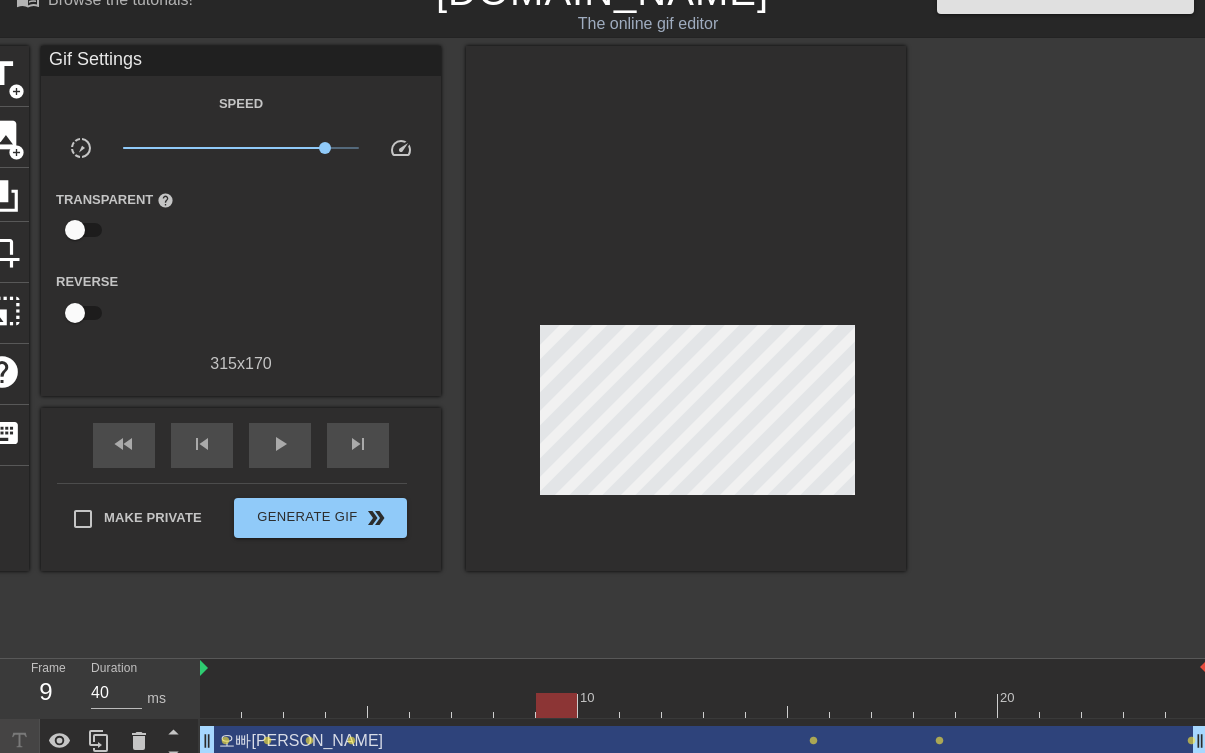 click on "x5.13" at bounding box center (241, 148) 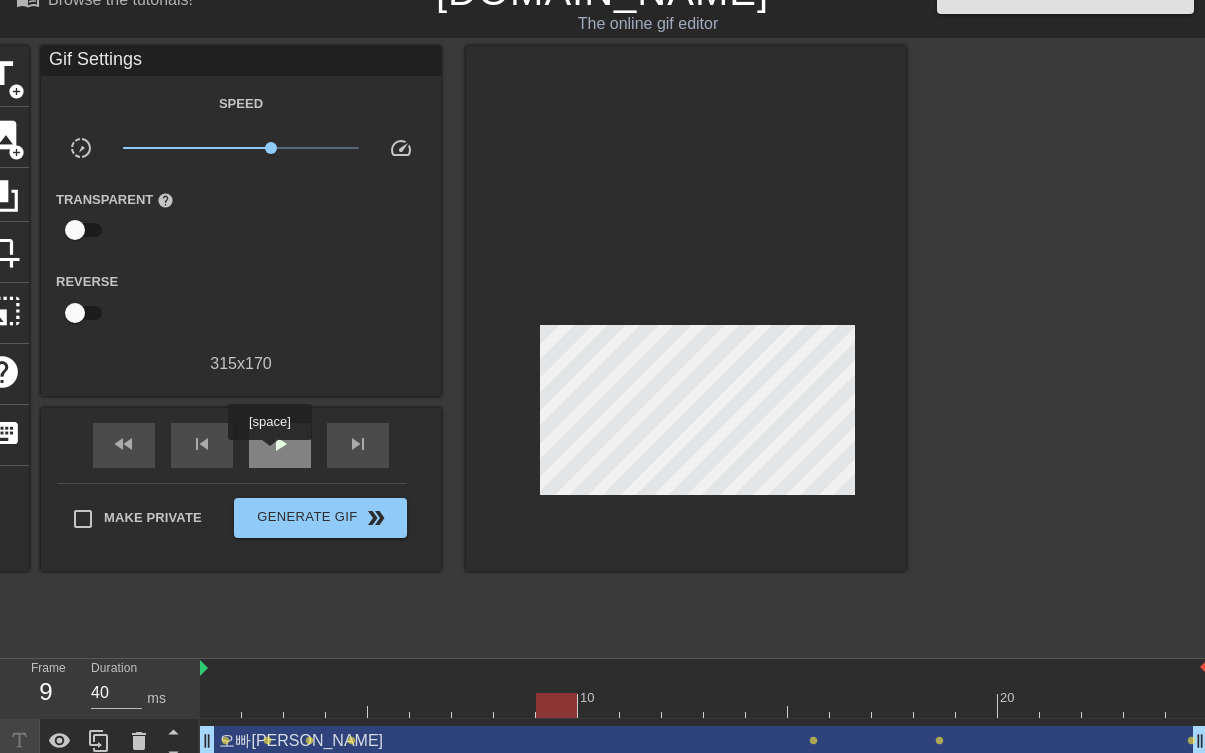 click on "play_arrow" at bounding box center [280, 444] 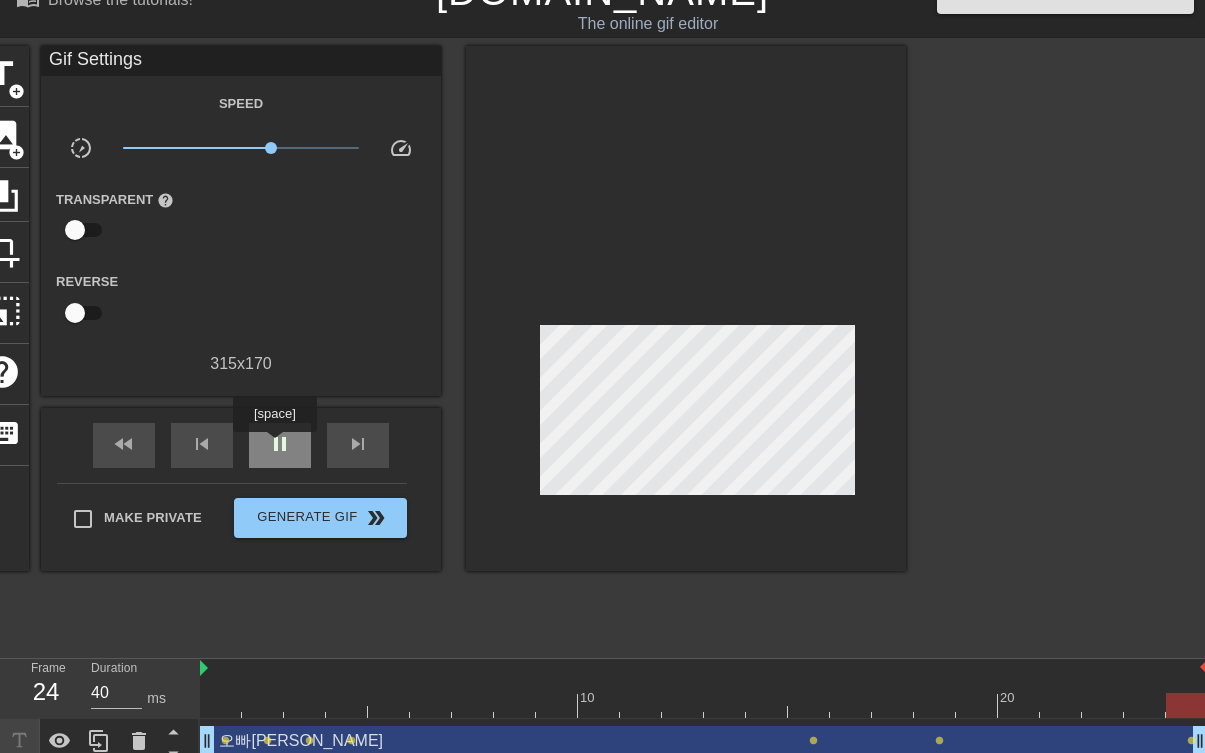 click on "pause" at bounding box center (280, 444) 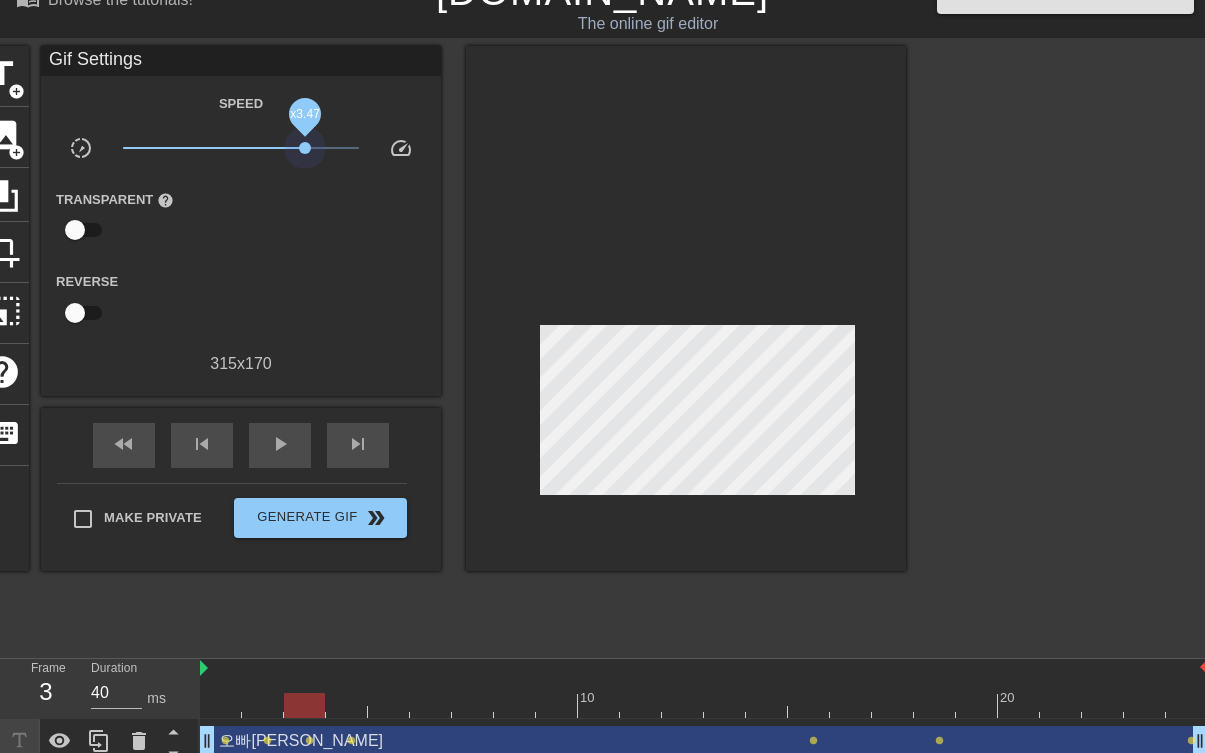 drag, startPoint x: 265, startPoint y: 148, endPoint x: 305, endPoint y: 155, distance: 40.60788 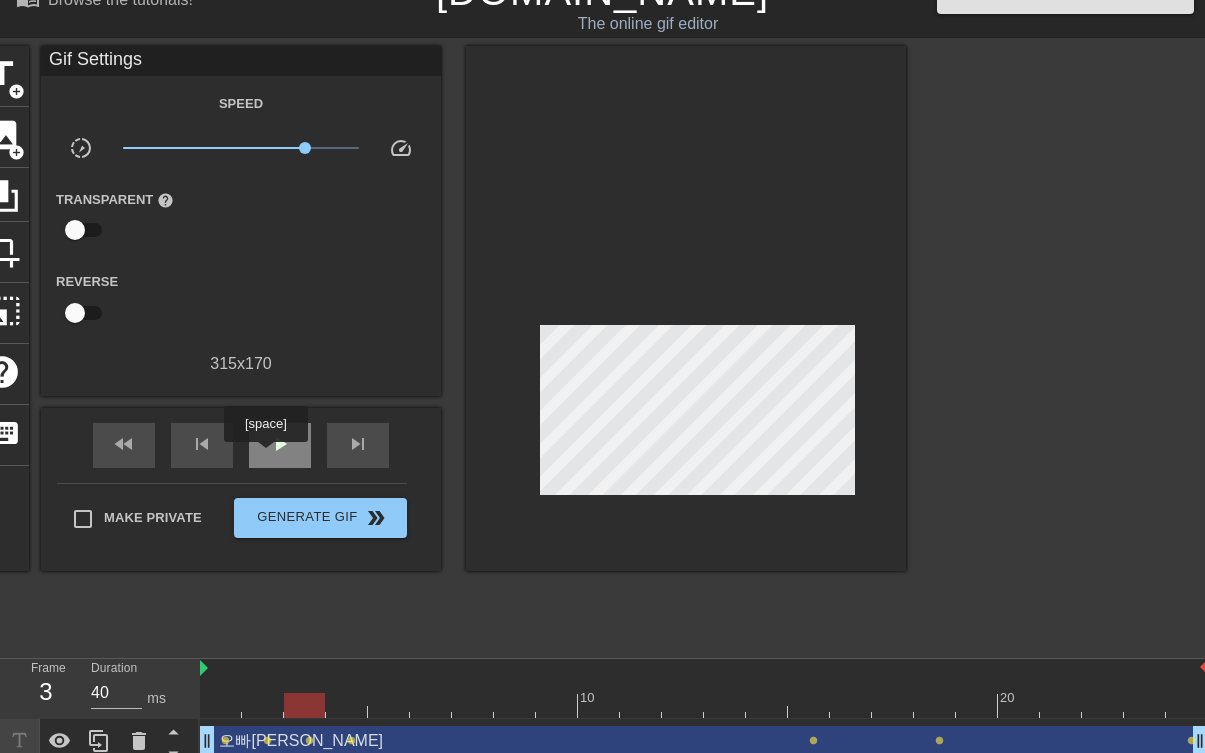 click on "play_arrow" at bounding box center (280, 444) 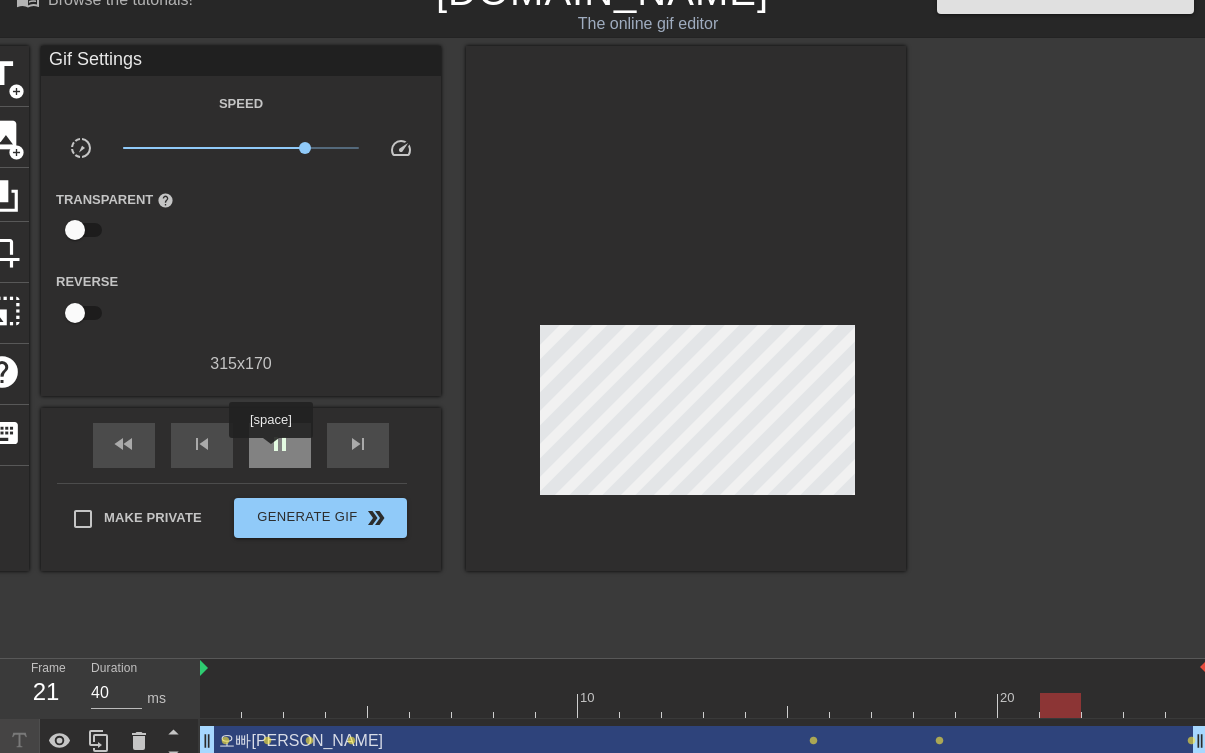 click on "pause" at bounding box center [280, 444] 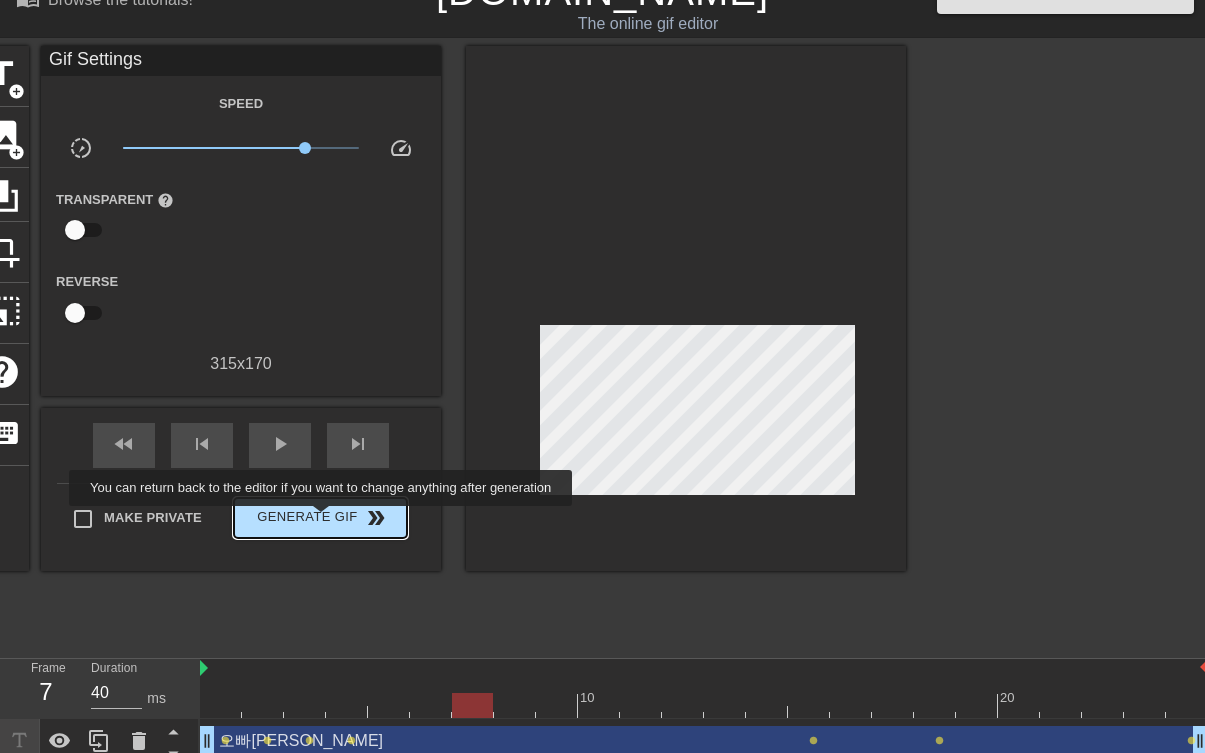 click on "Generate Gif double_arrow" at bounding box center [320, 518] 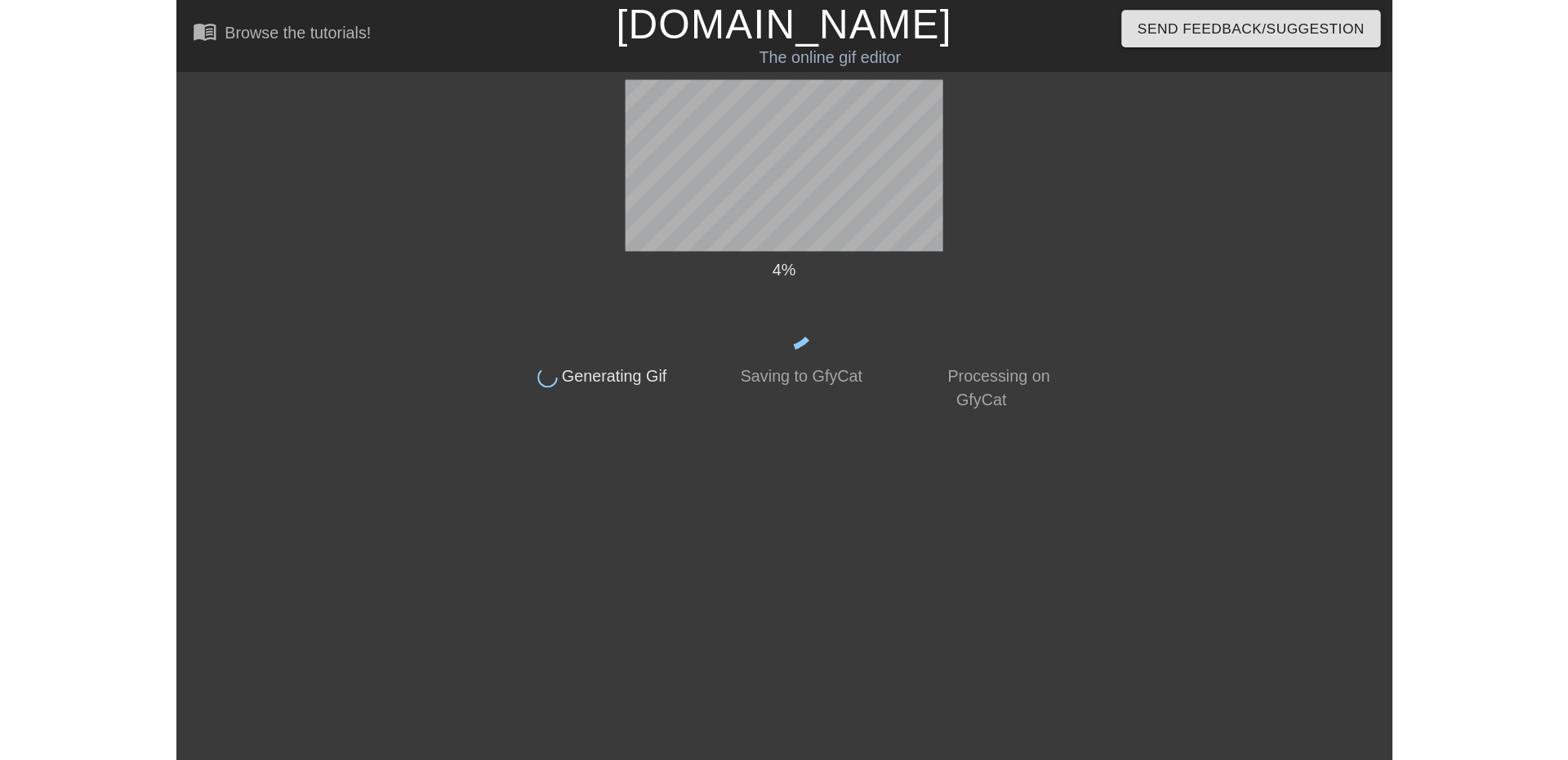 scroll, scrollTop: 0, scrollLeft: 0, axis: both 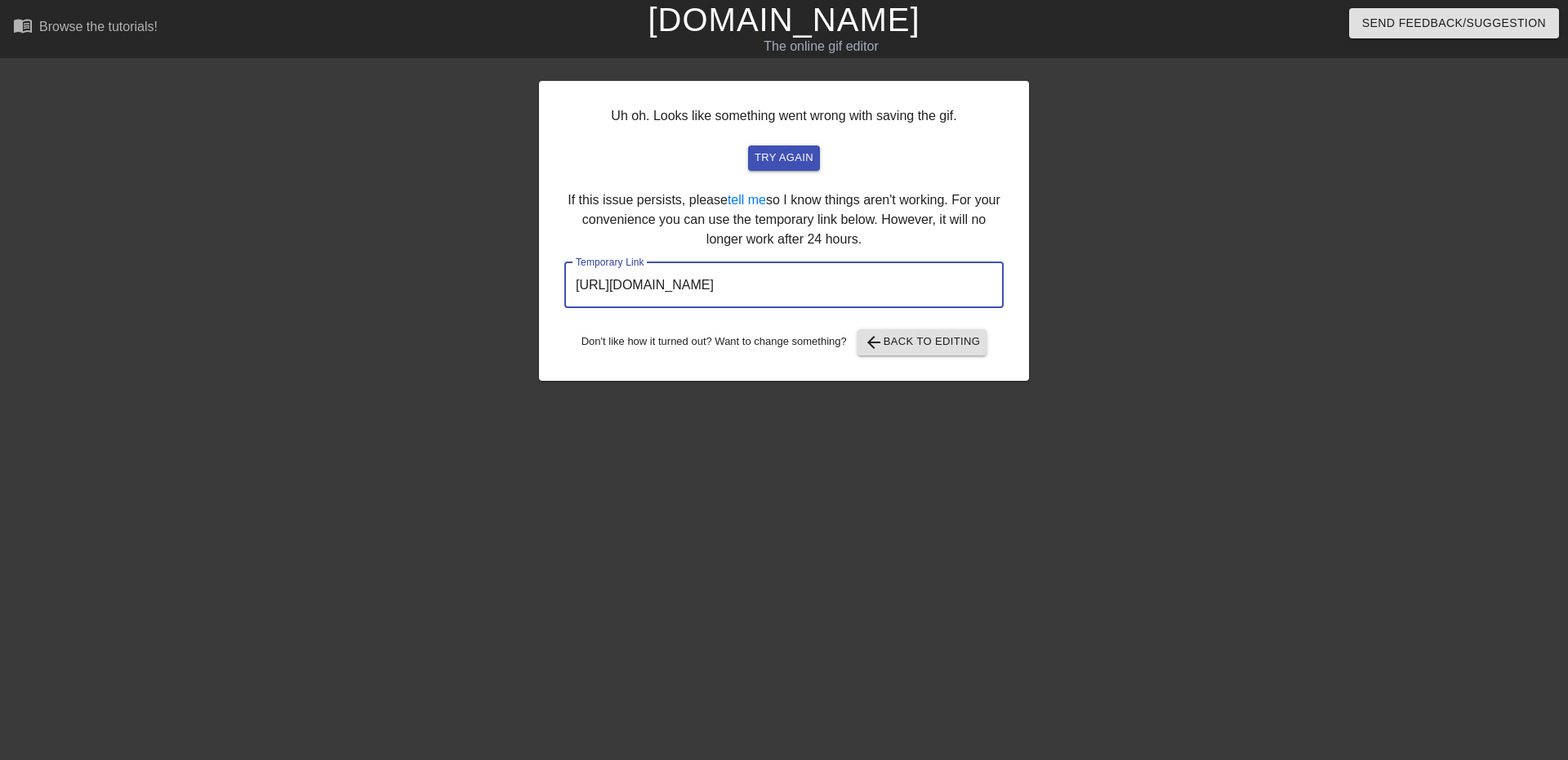 drag, startPoint x: 913, startPoint y: 288, endPoint x: 546, endPoint y: 270, distance: 367.4412 